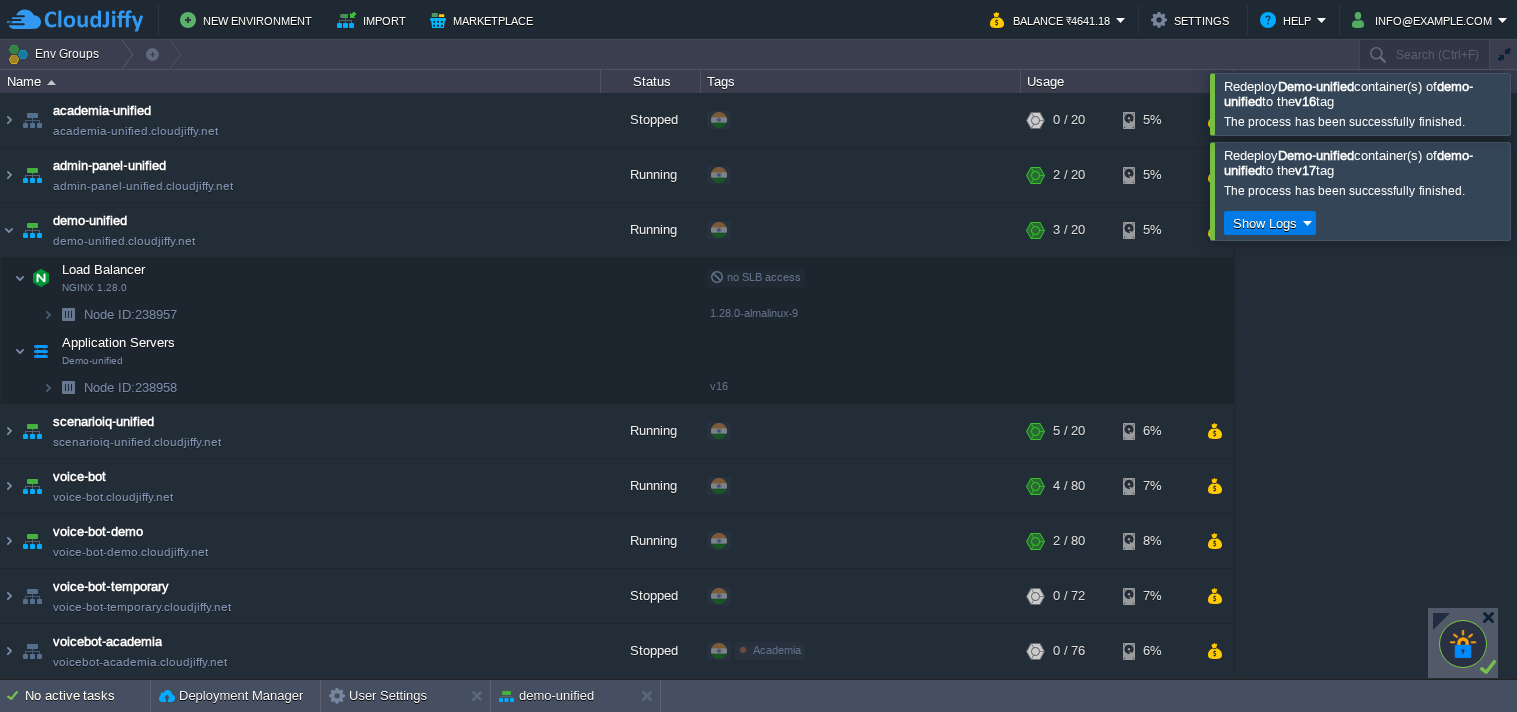 scroll, scrollTop: 0, scrollLeft: 0, axis: both 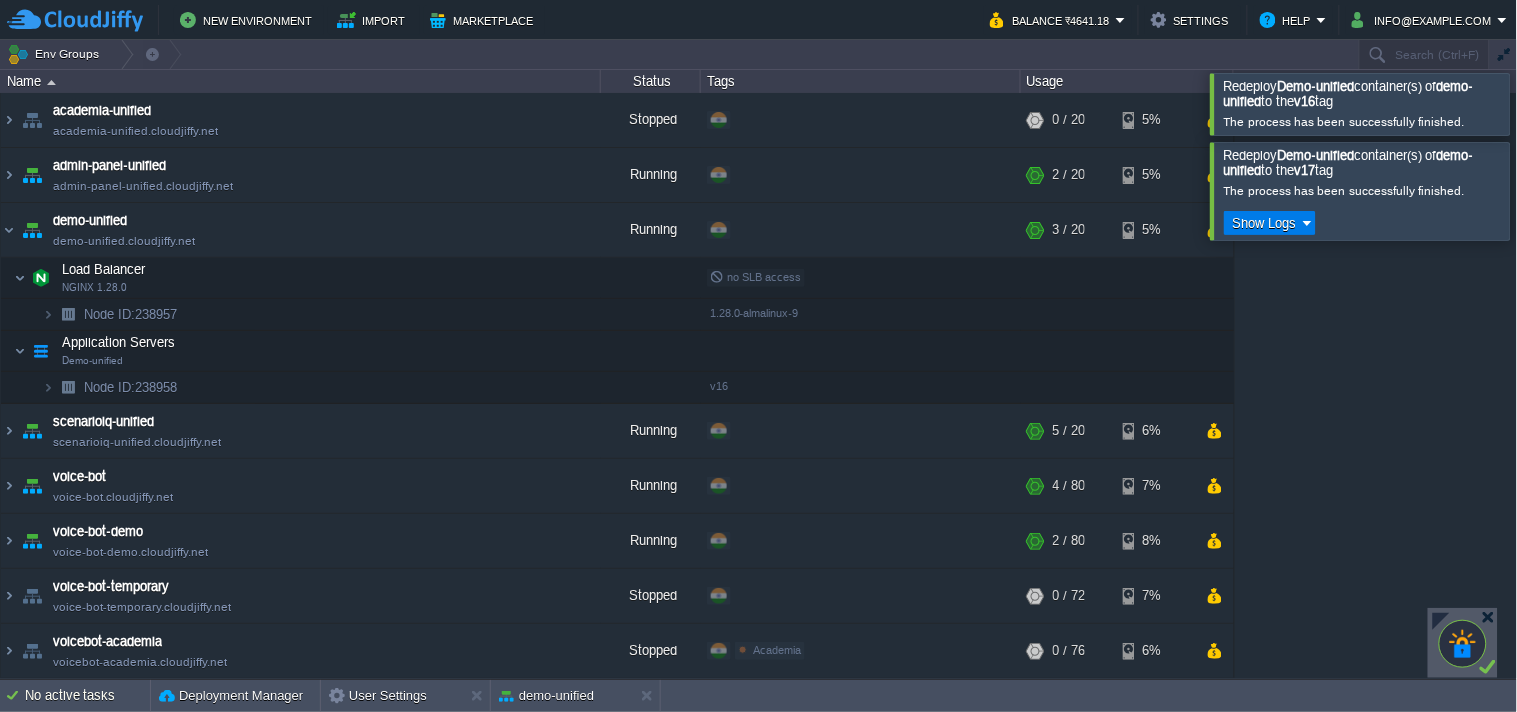click at bounding box center (1542, 103) 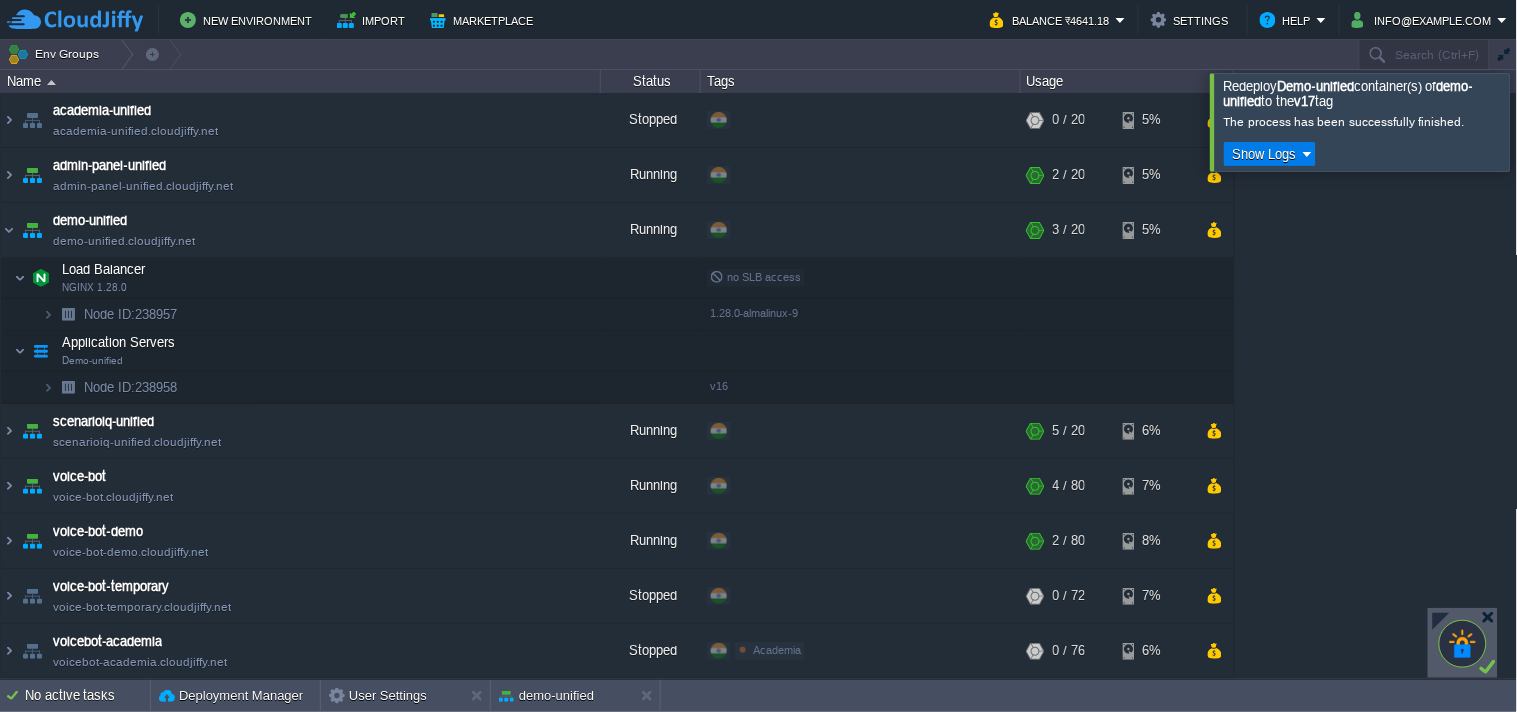 click at bounding box center (1542, 121) 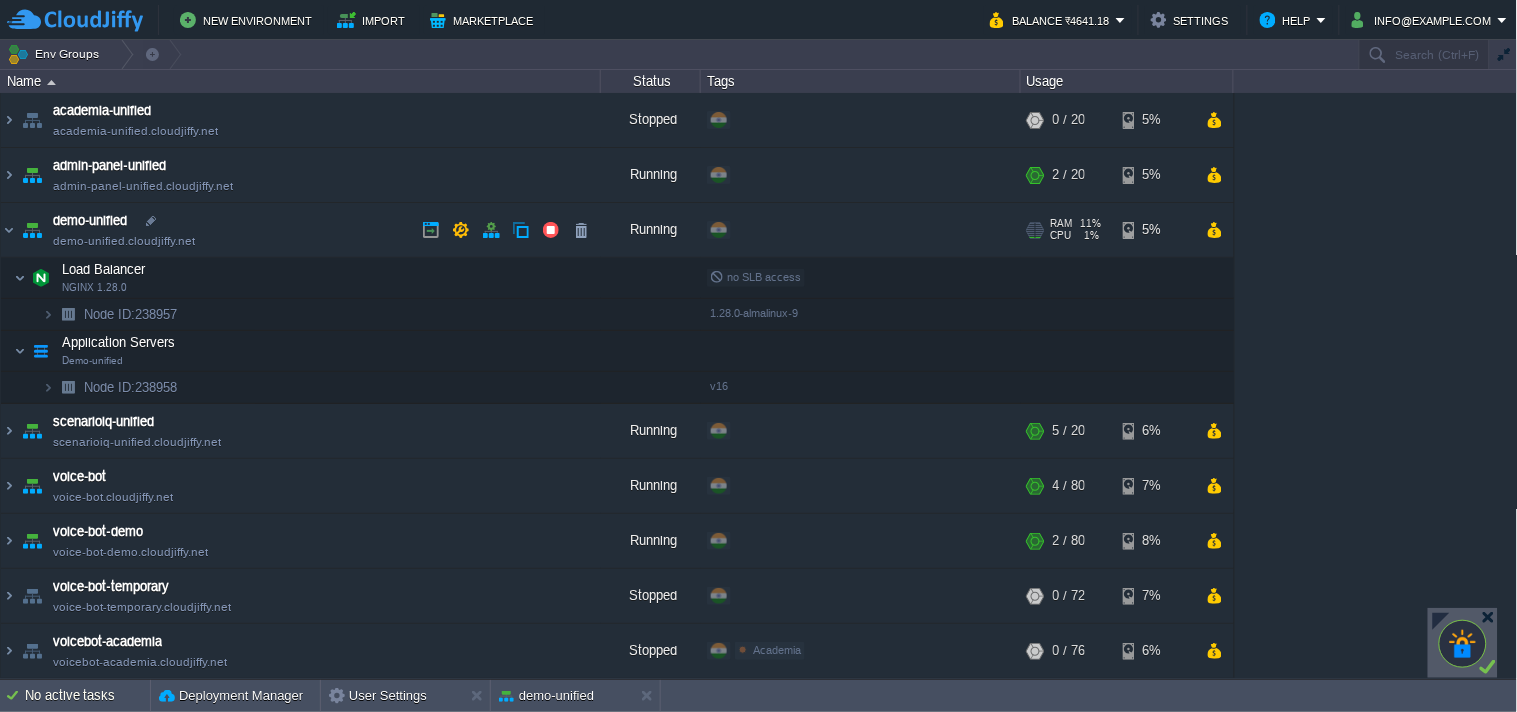 click on "demo-unified.cloudjiffy.net" at bounding box center [124, 241] 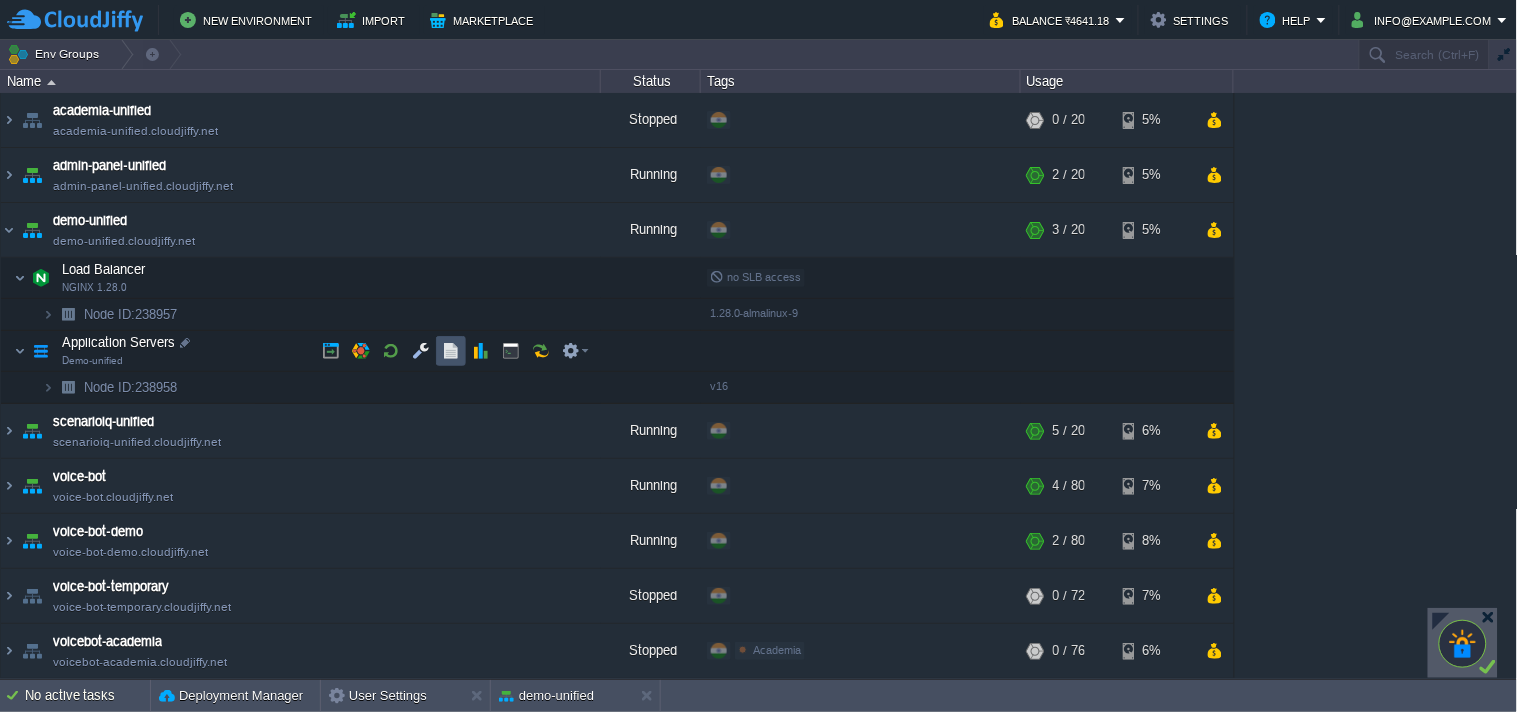 click at bounding box center [451, 351] 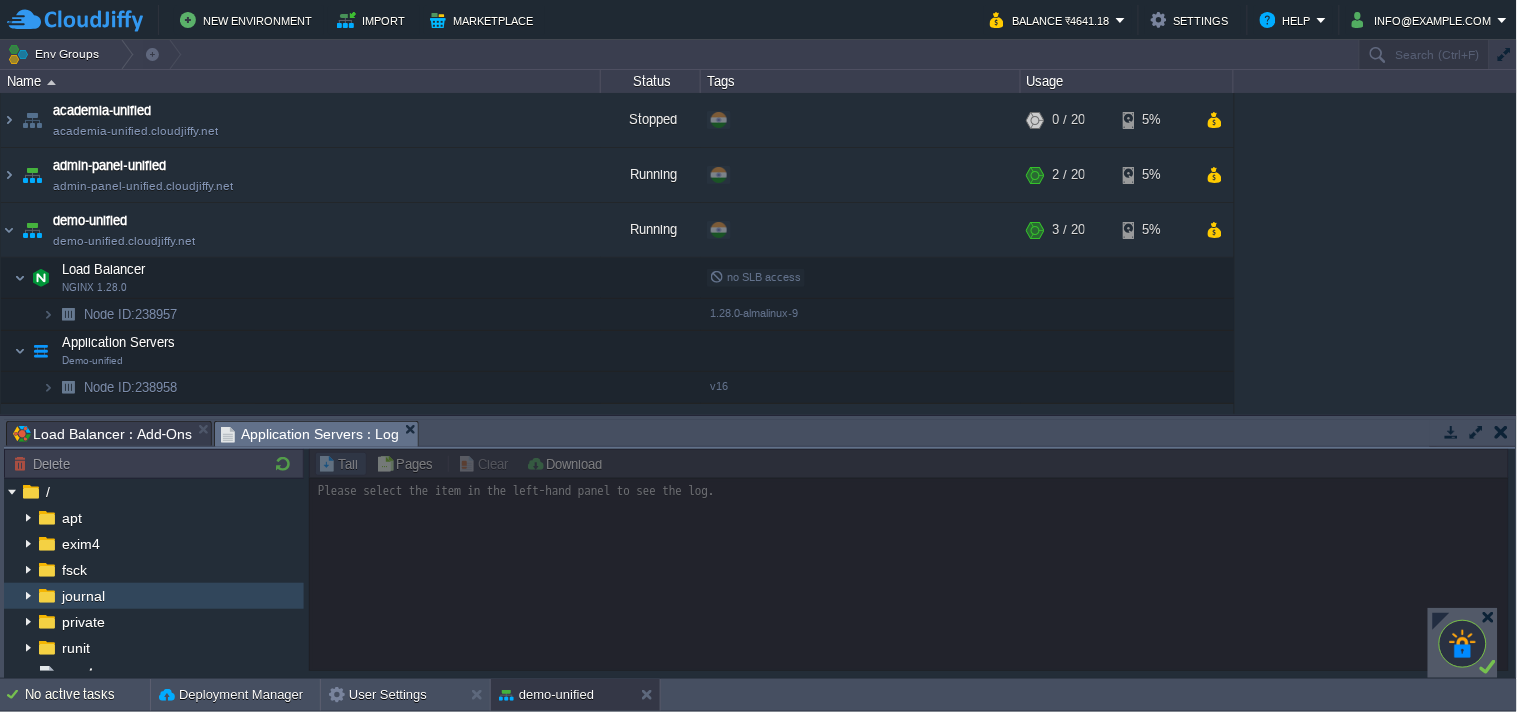 scroll, scrollTop: 111, scrollLeft: 0, axis: vertical 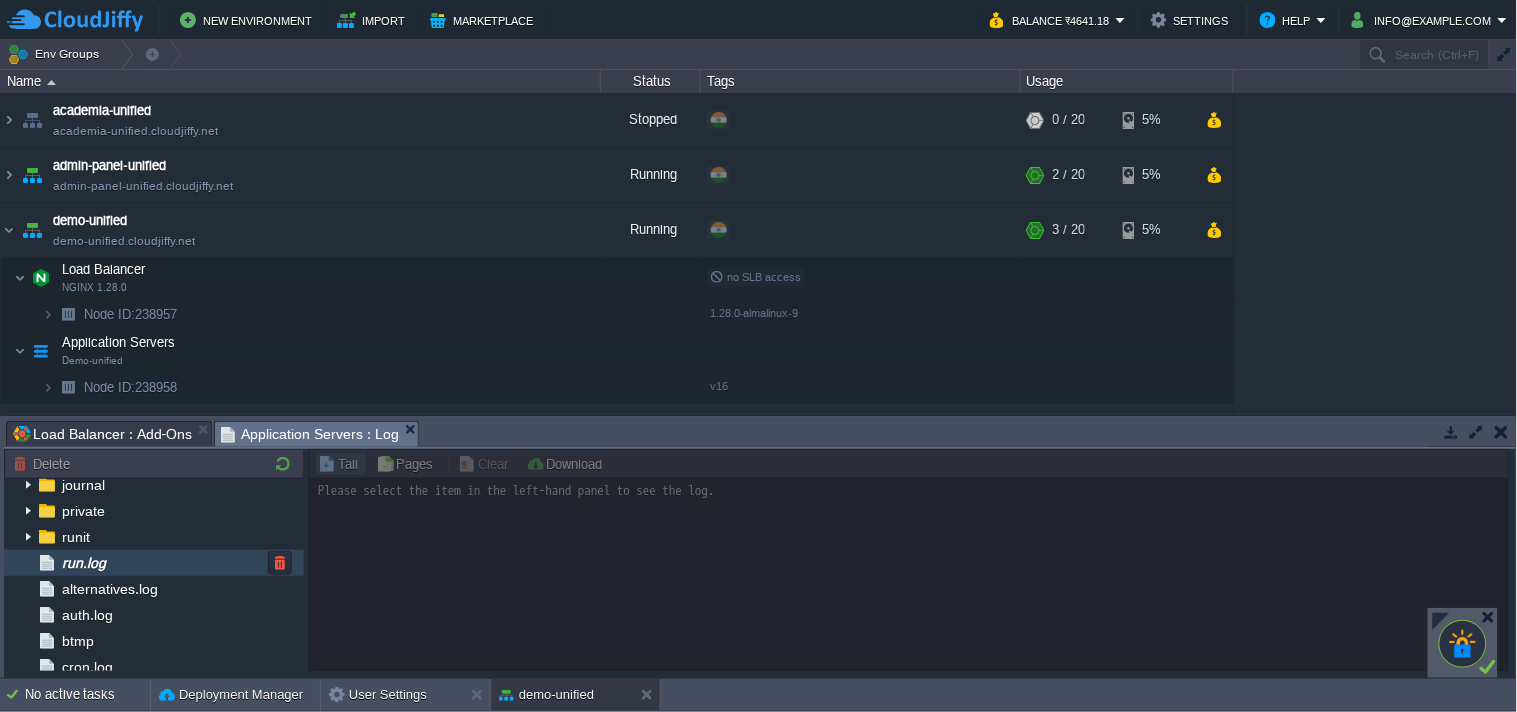 click on "run.log" at bounding box center (154, 563) 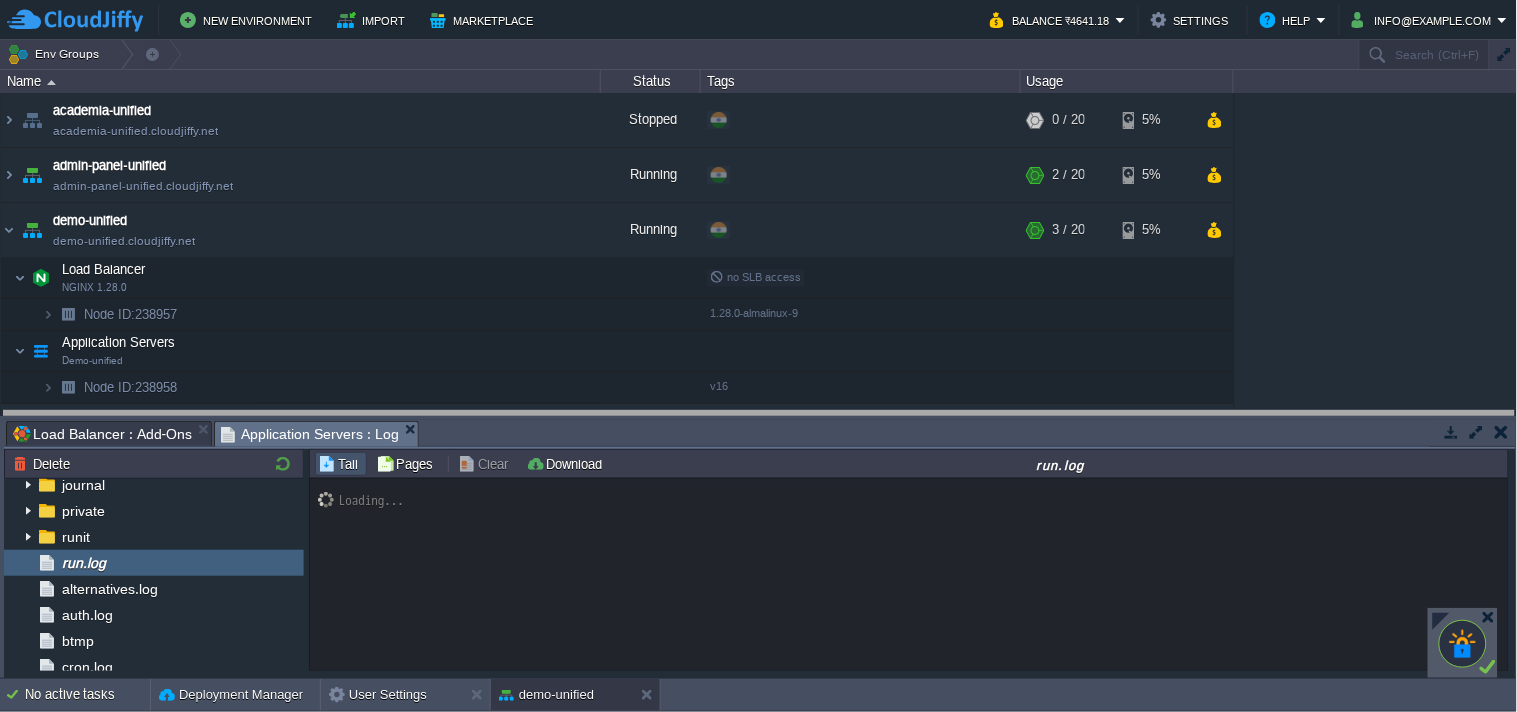 drag, startPoint x: 514, startPoint y: 426, endPoint x: 523, endPoint y: 393, distance: 34.20526 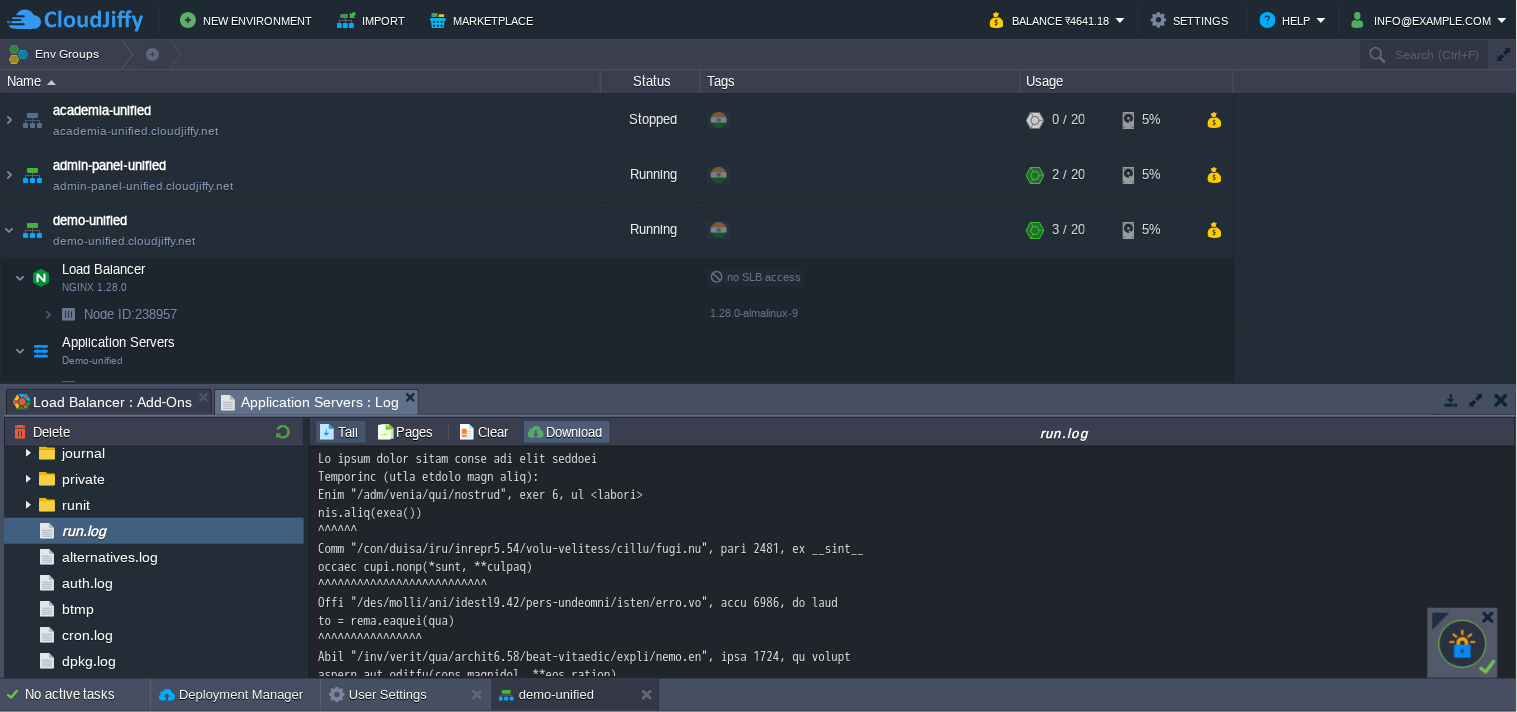 scroll, scrollTop: 888, scrollLeft: 0, axis: vertical 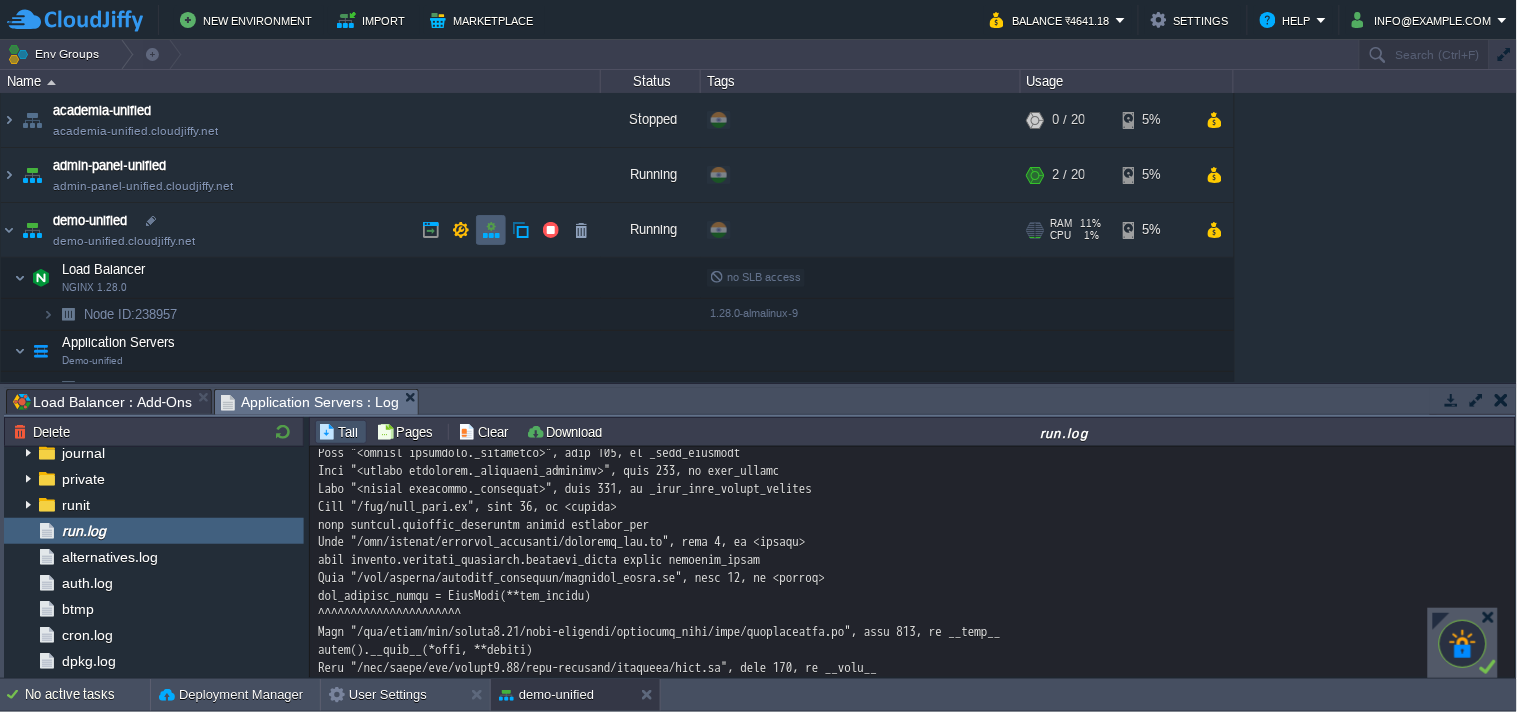 click at bounding box center [491, 230] 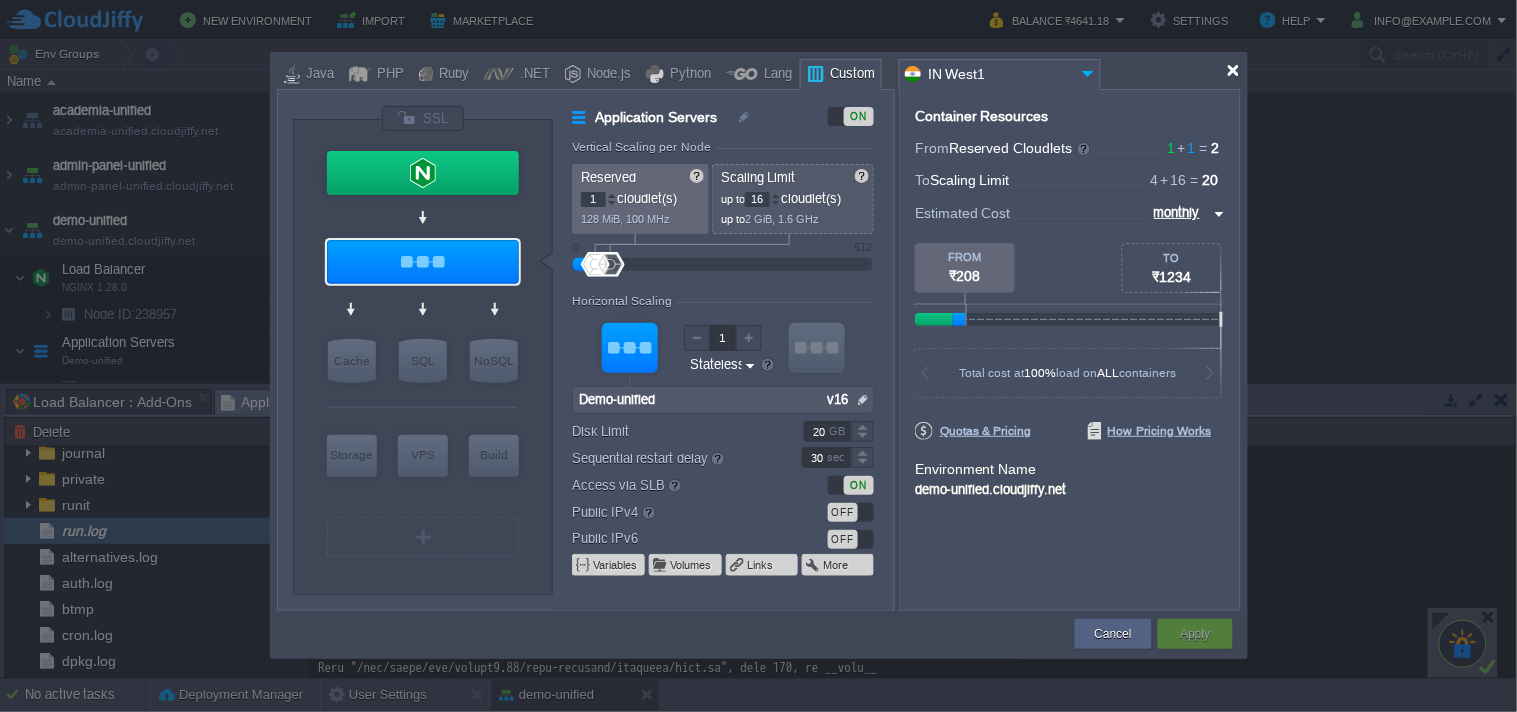 click at bounding box center (1233, 70) 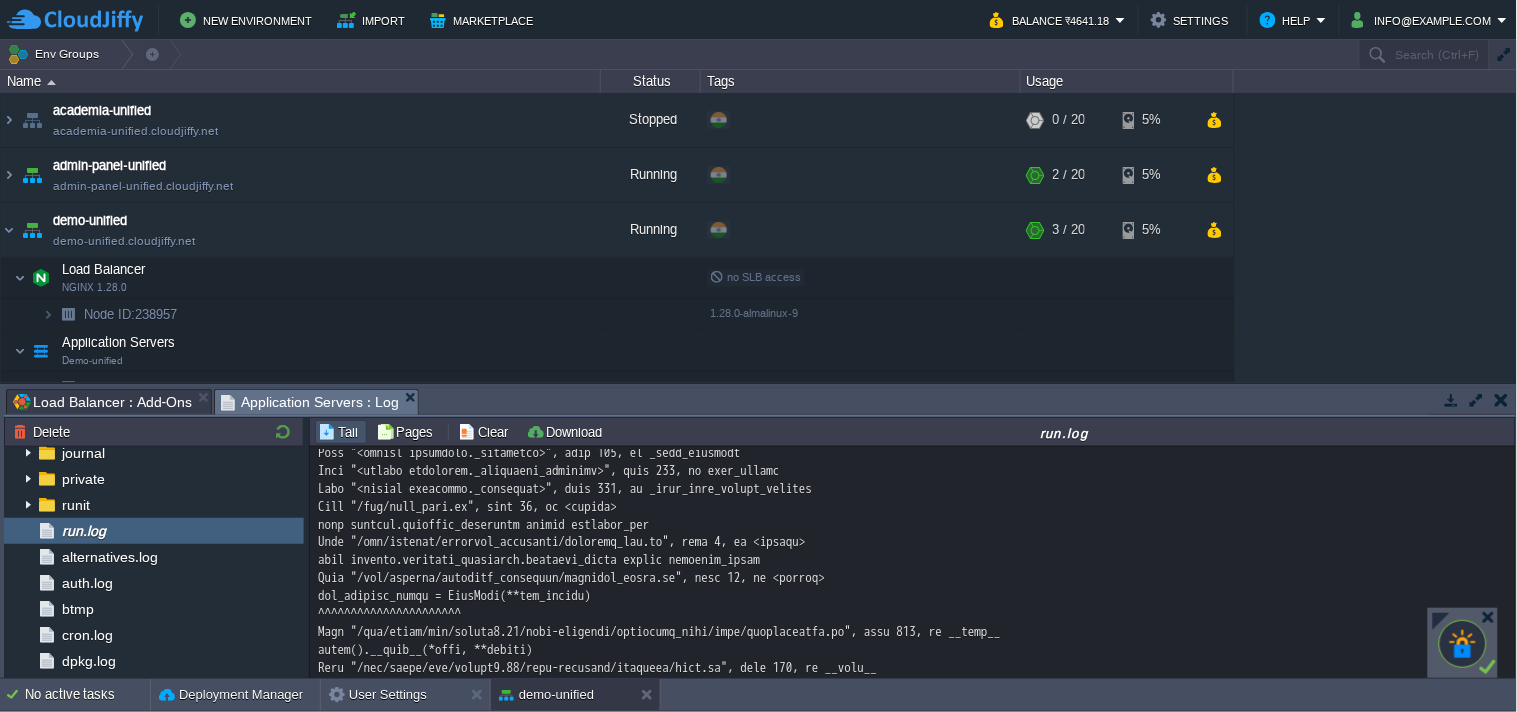 click at bounding box center [1452, 400] 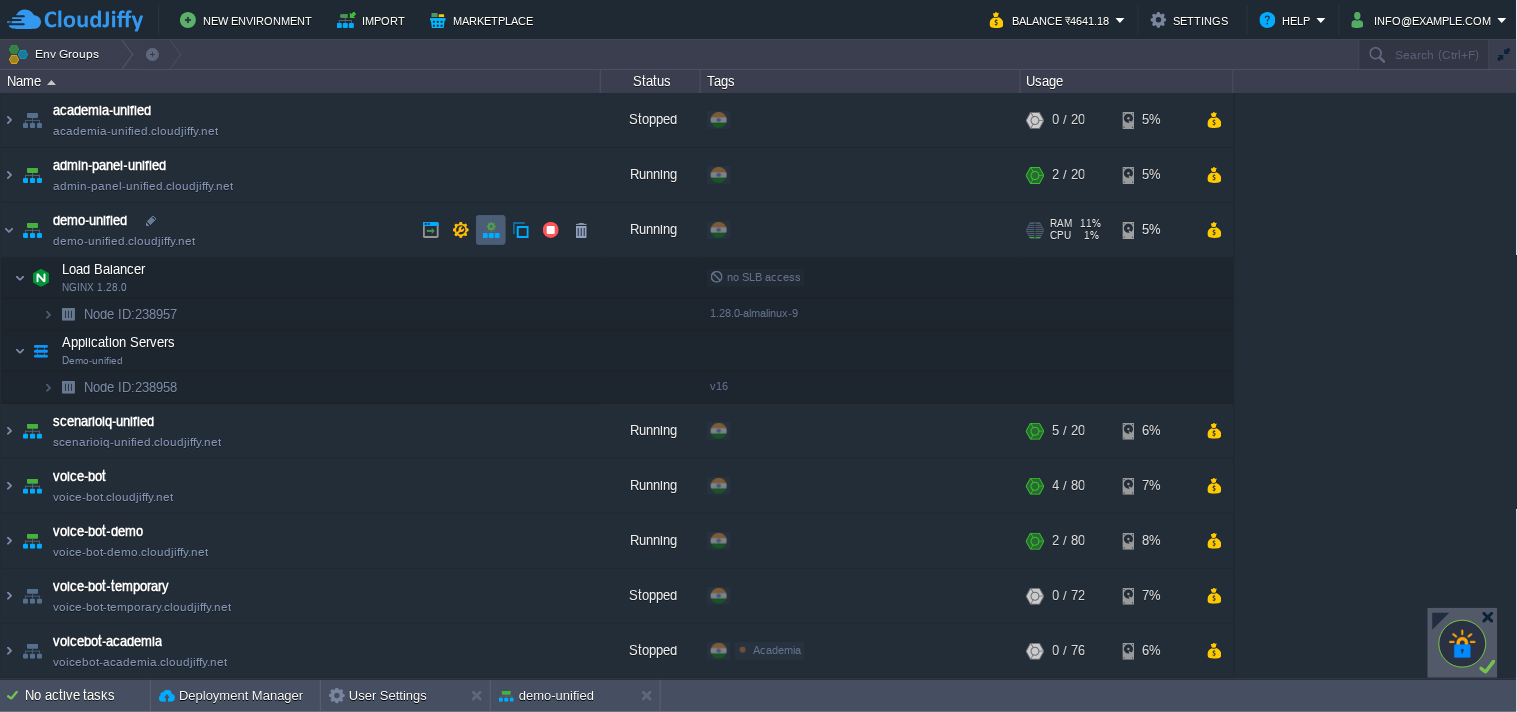 click at bounding box center (491, 230) 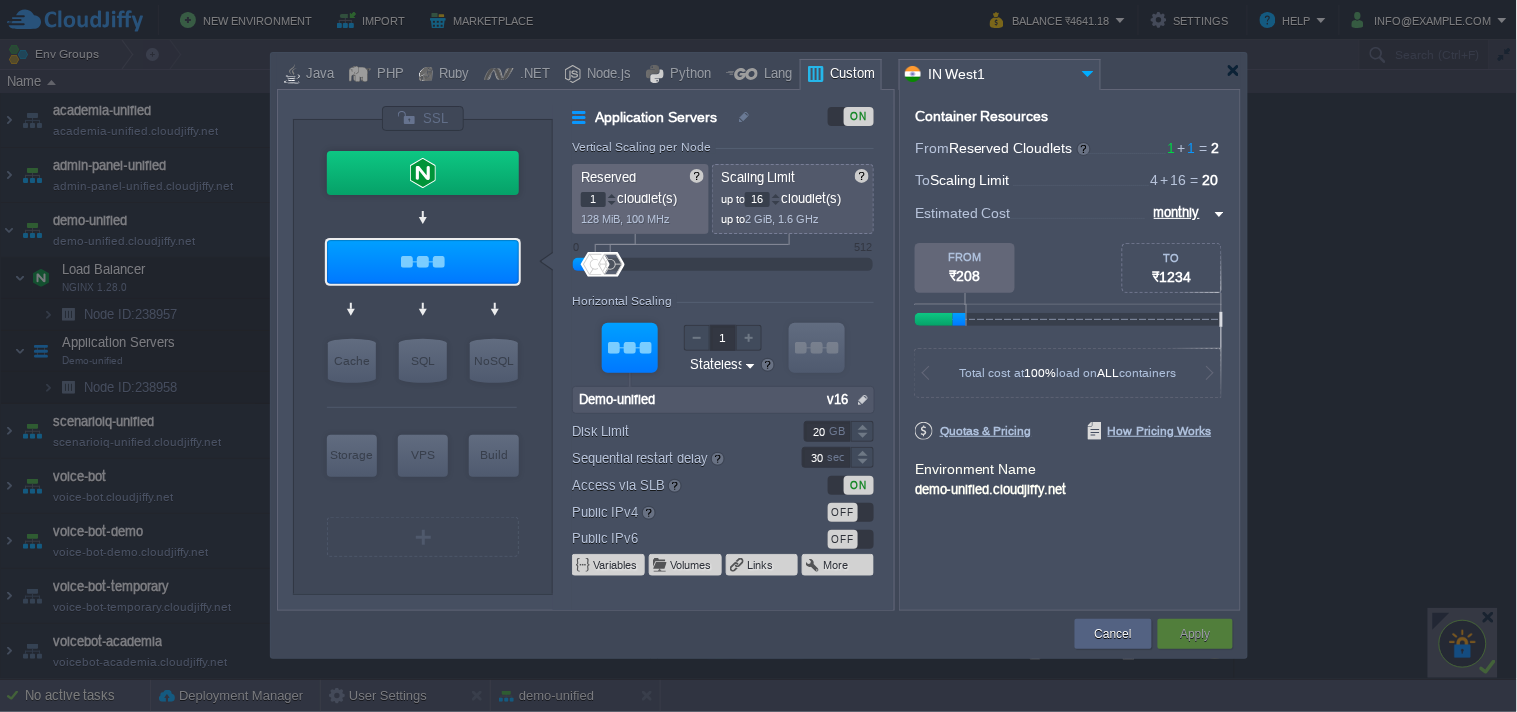 click on "Variables" at bounding box center [616, 565] 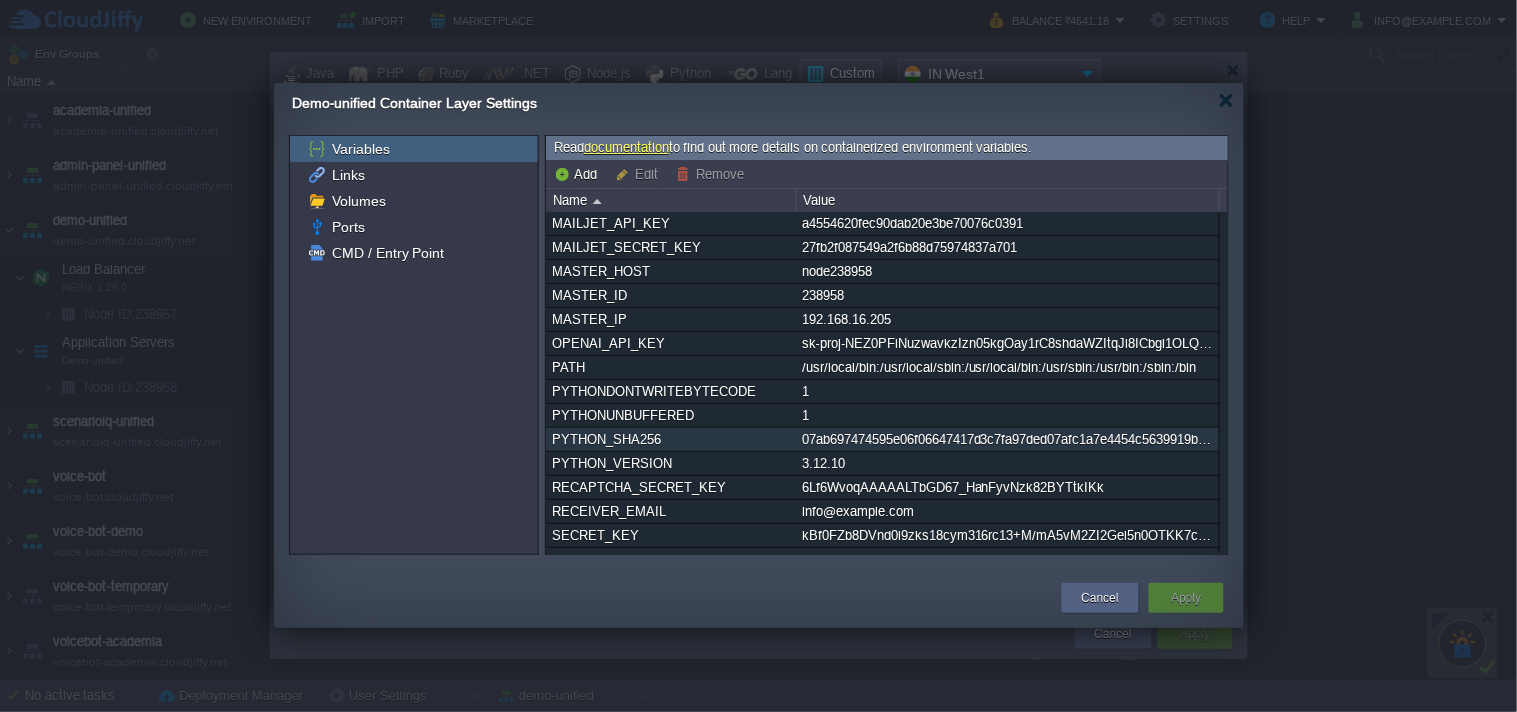 scroll, scrollTop: 0, scrollLeft: 0, axis: both 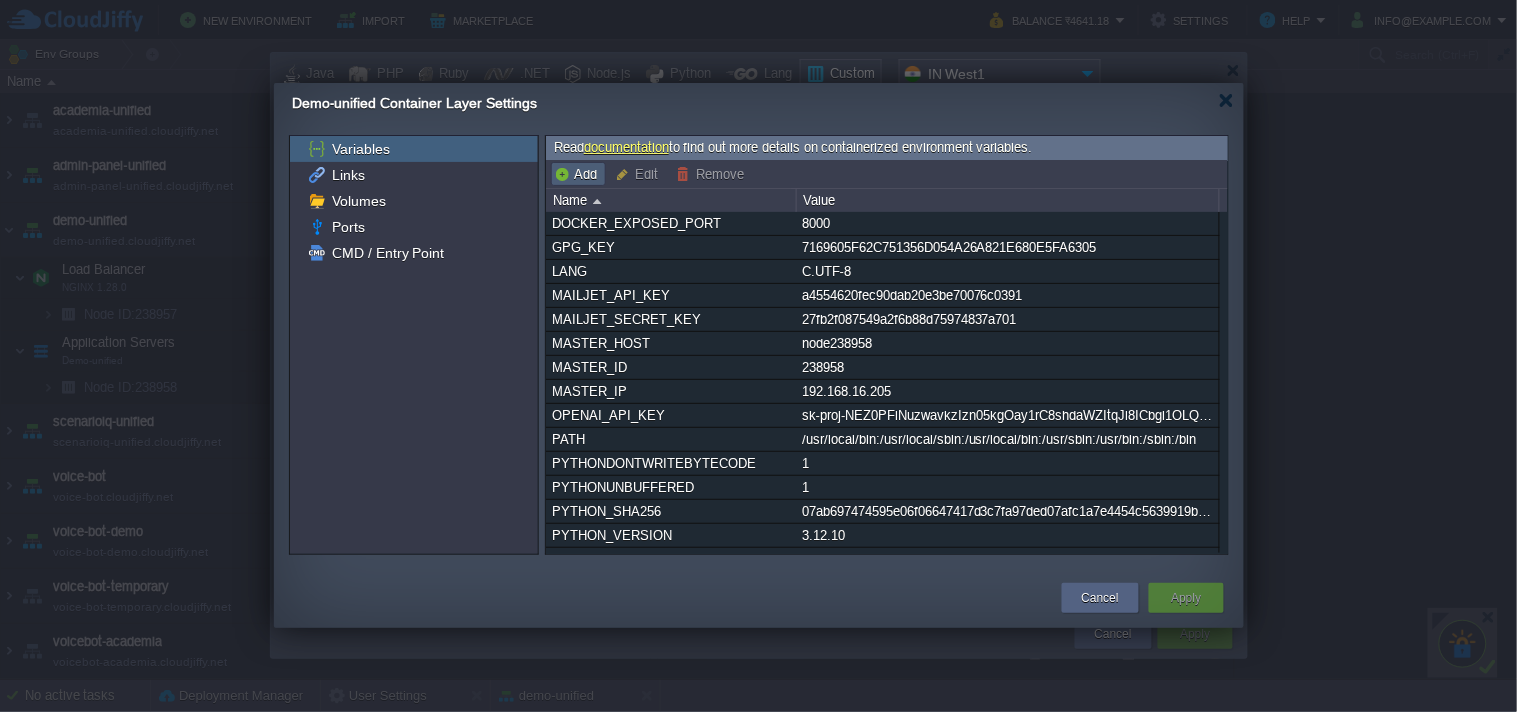 click on "Add" at bounding box center (578, 174) 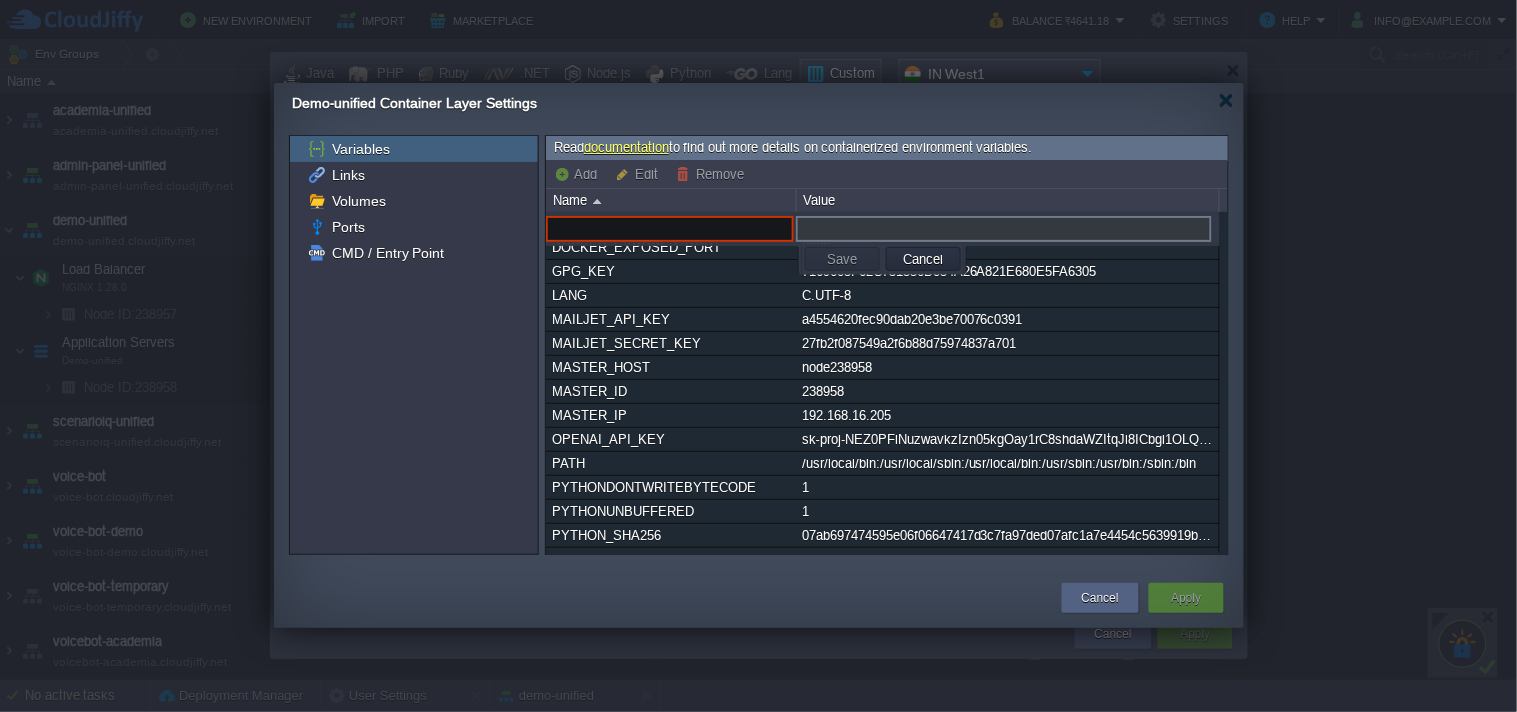 paste on "GROK_API_KEY" 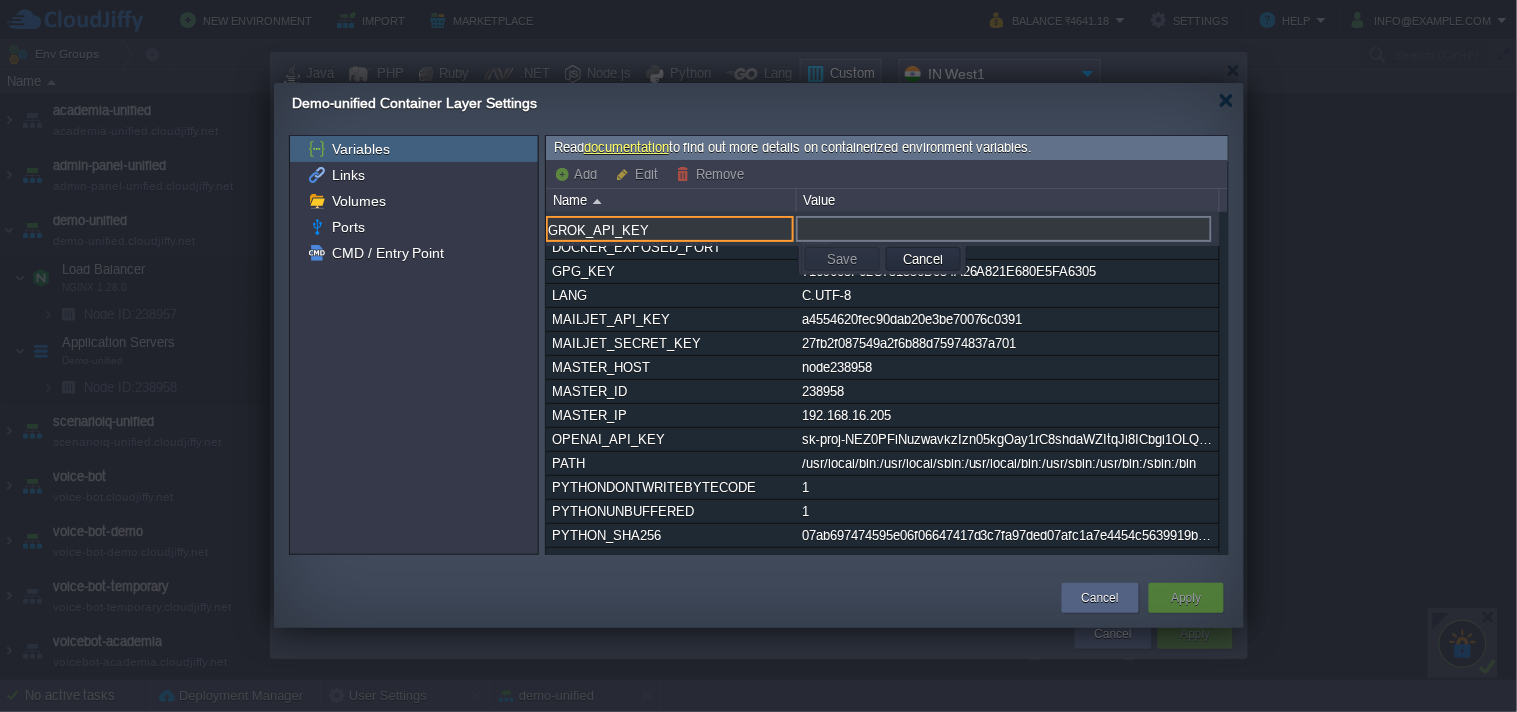 click on "GROK_API_KEY" at bounding box center (670, 229) 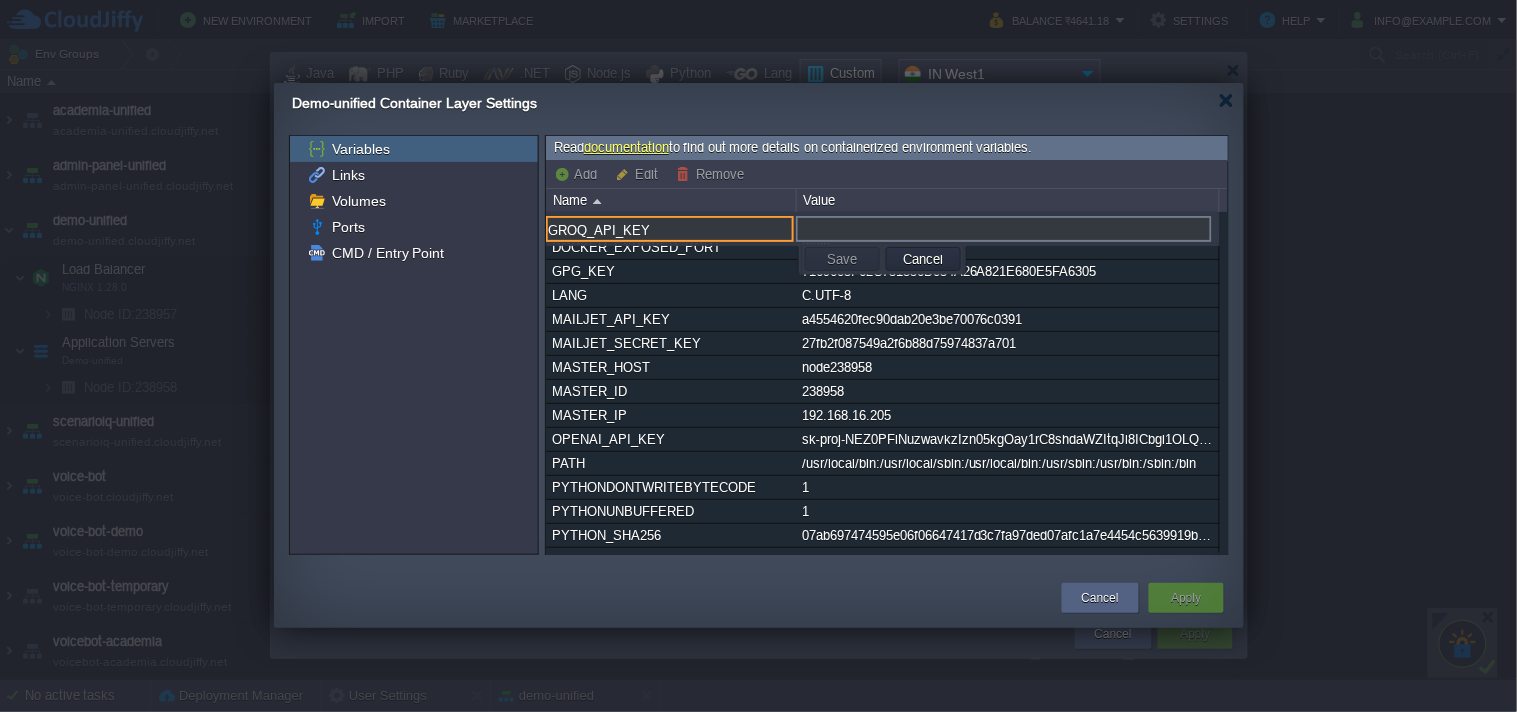 type on "GROQ_API_KEY" 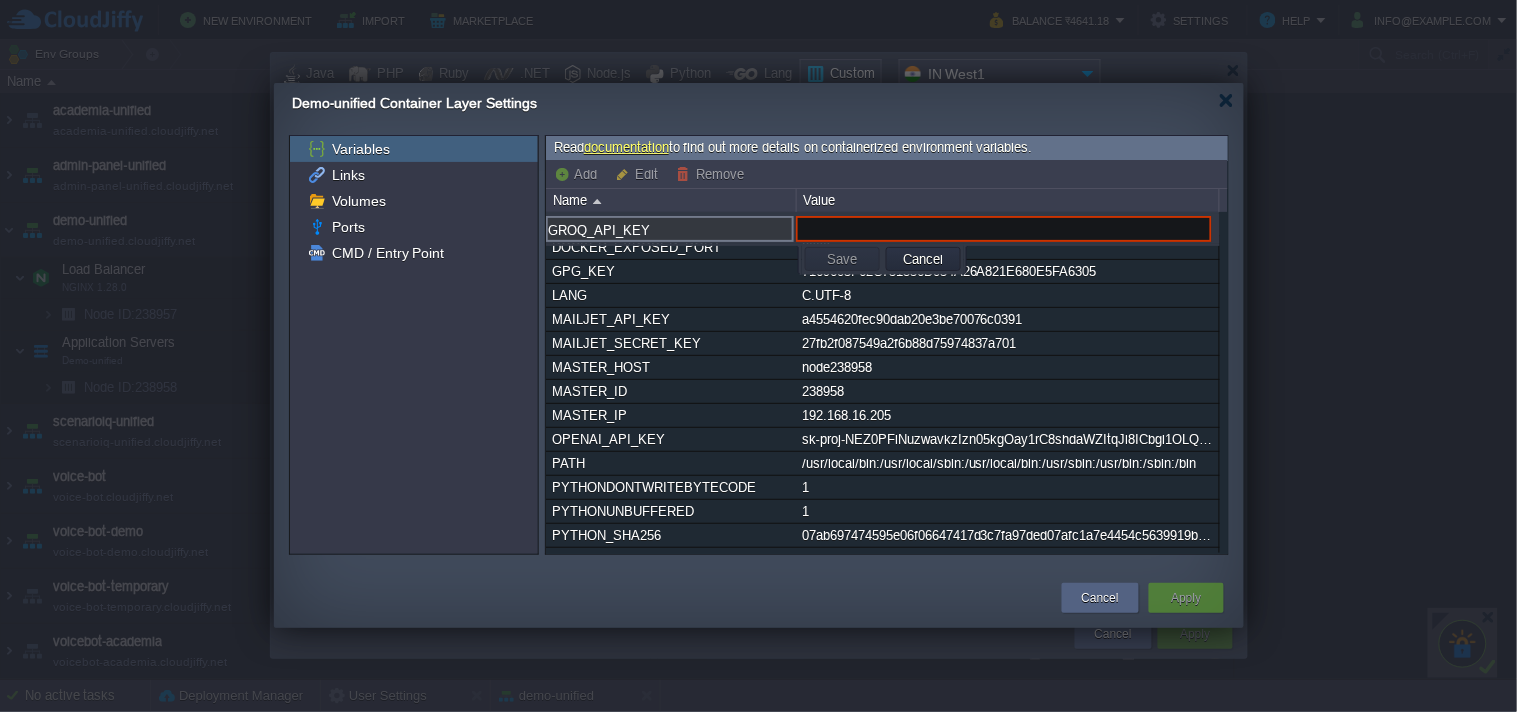 paste on "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" 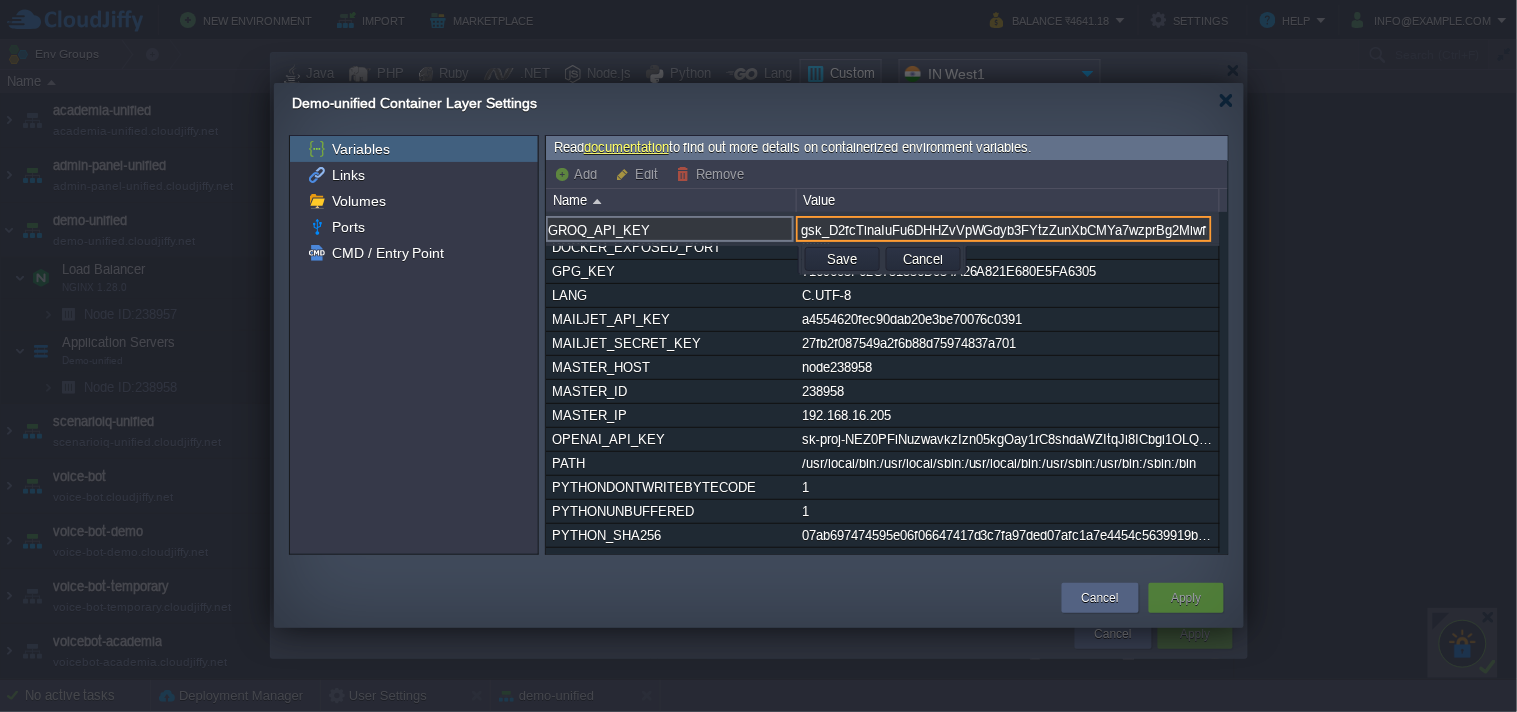 type on "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" 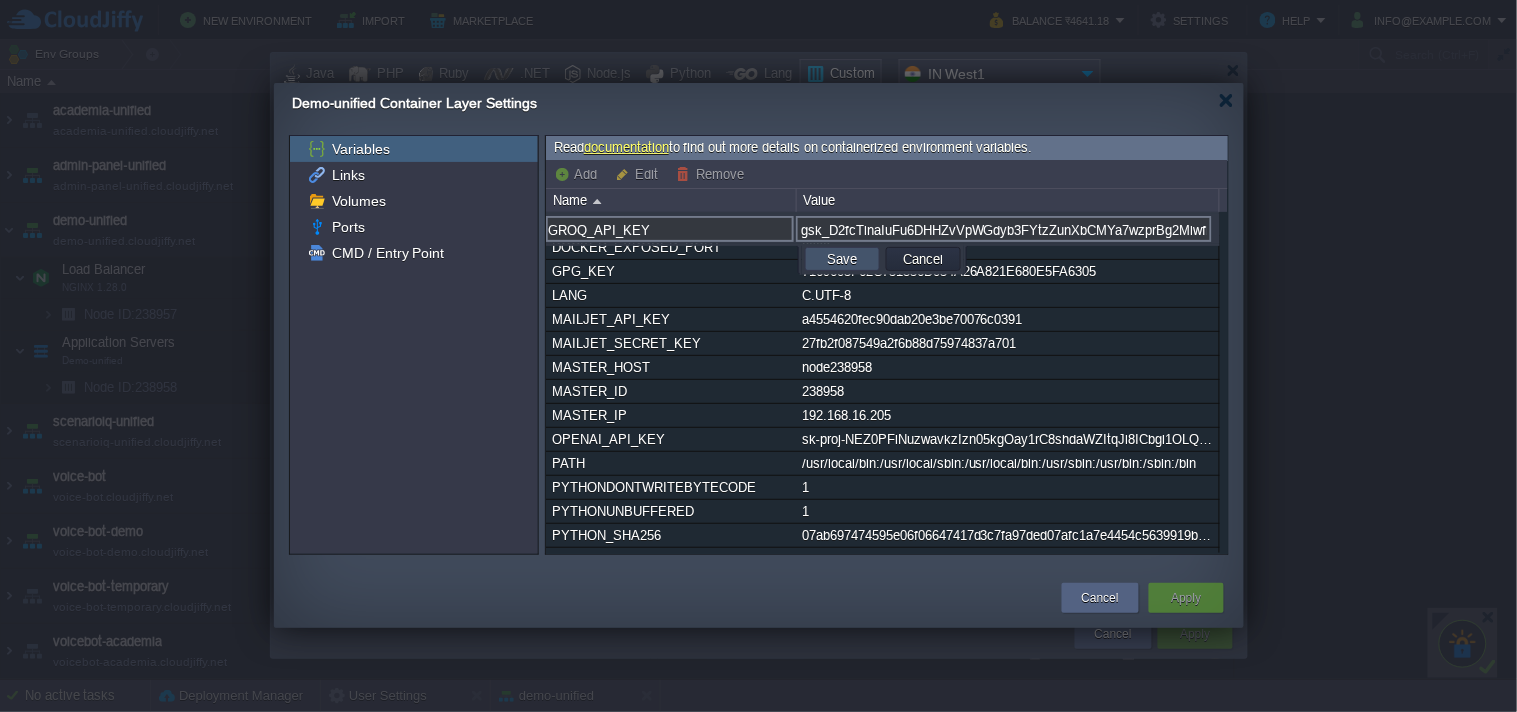 click on "Save" at bounding box center (842, 259) 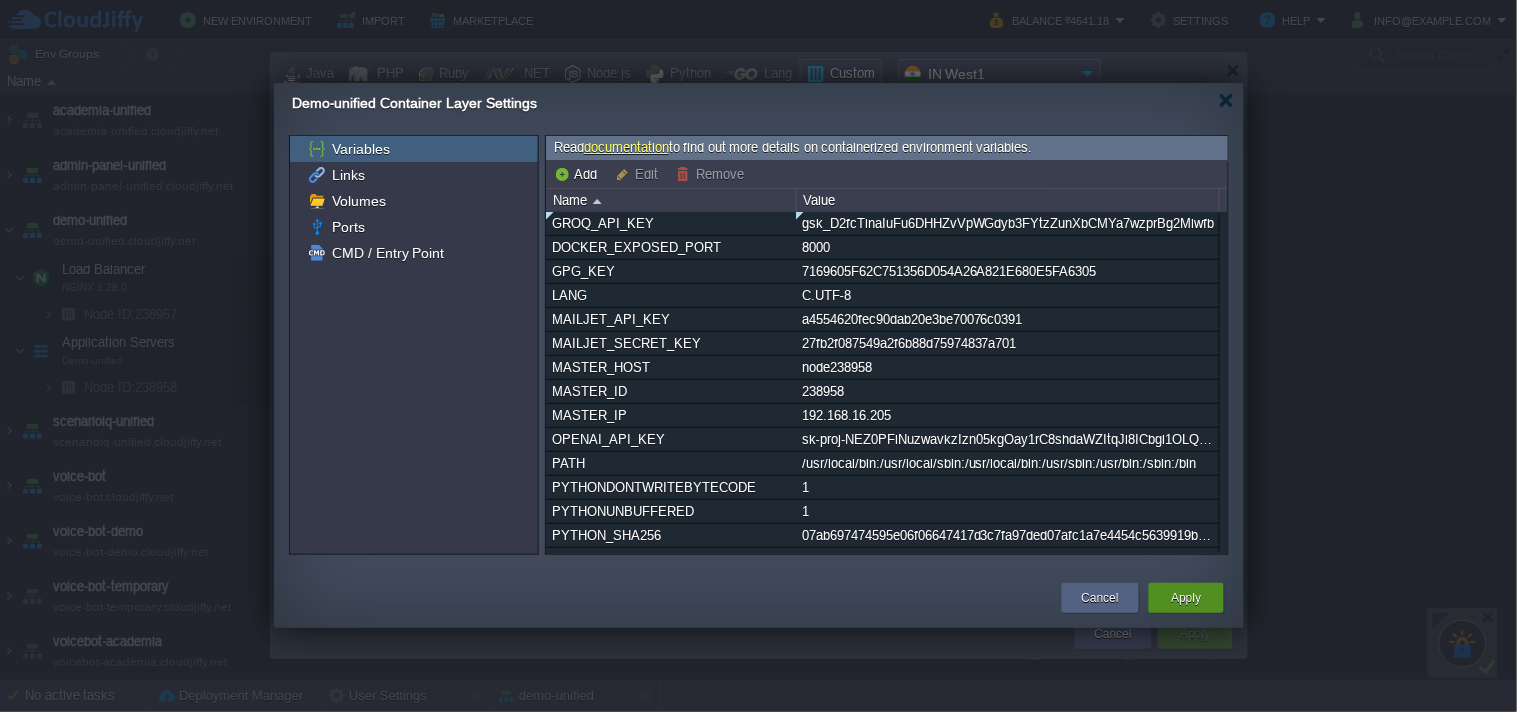 click on "Apply" at bounding box center (1186, 598) 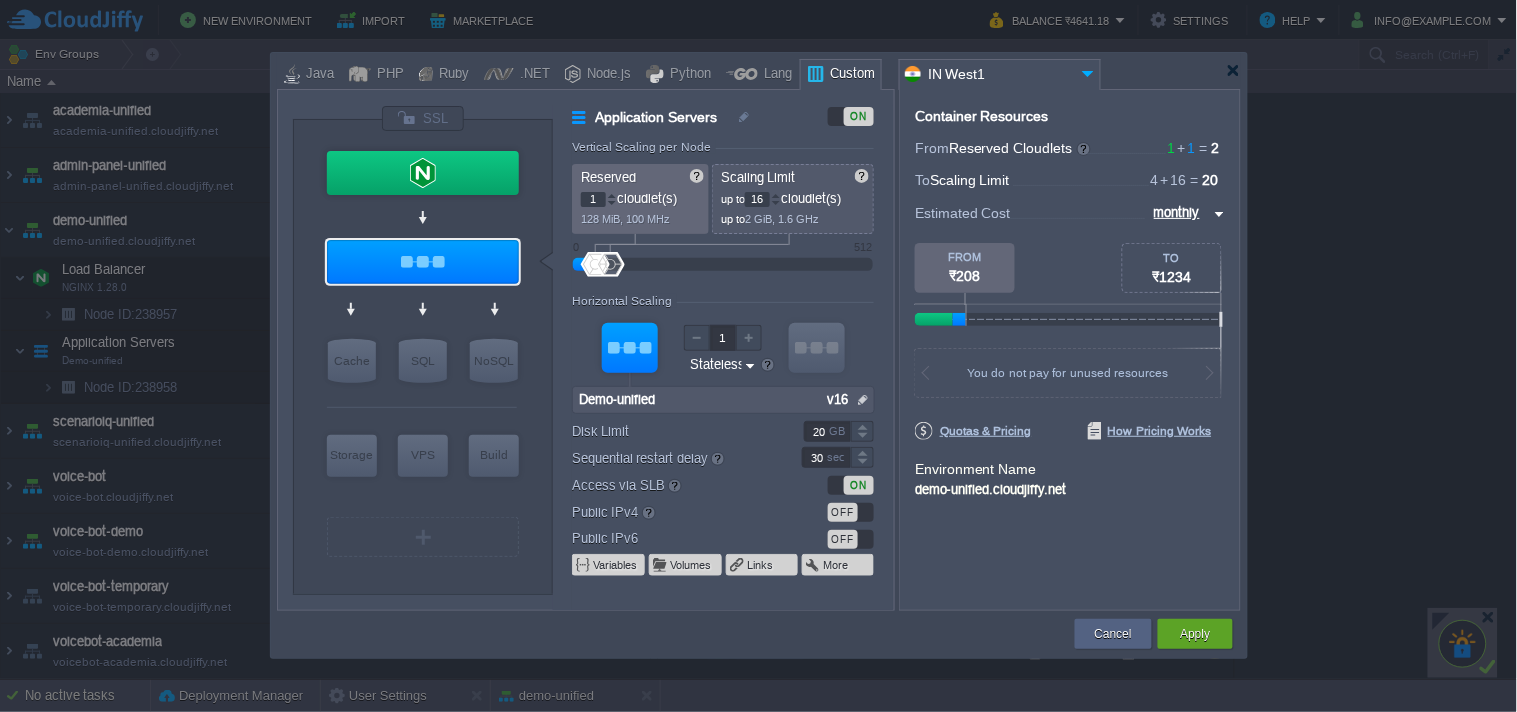 click on "v16" at bounding box center [837, 400] 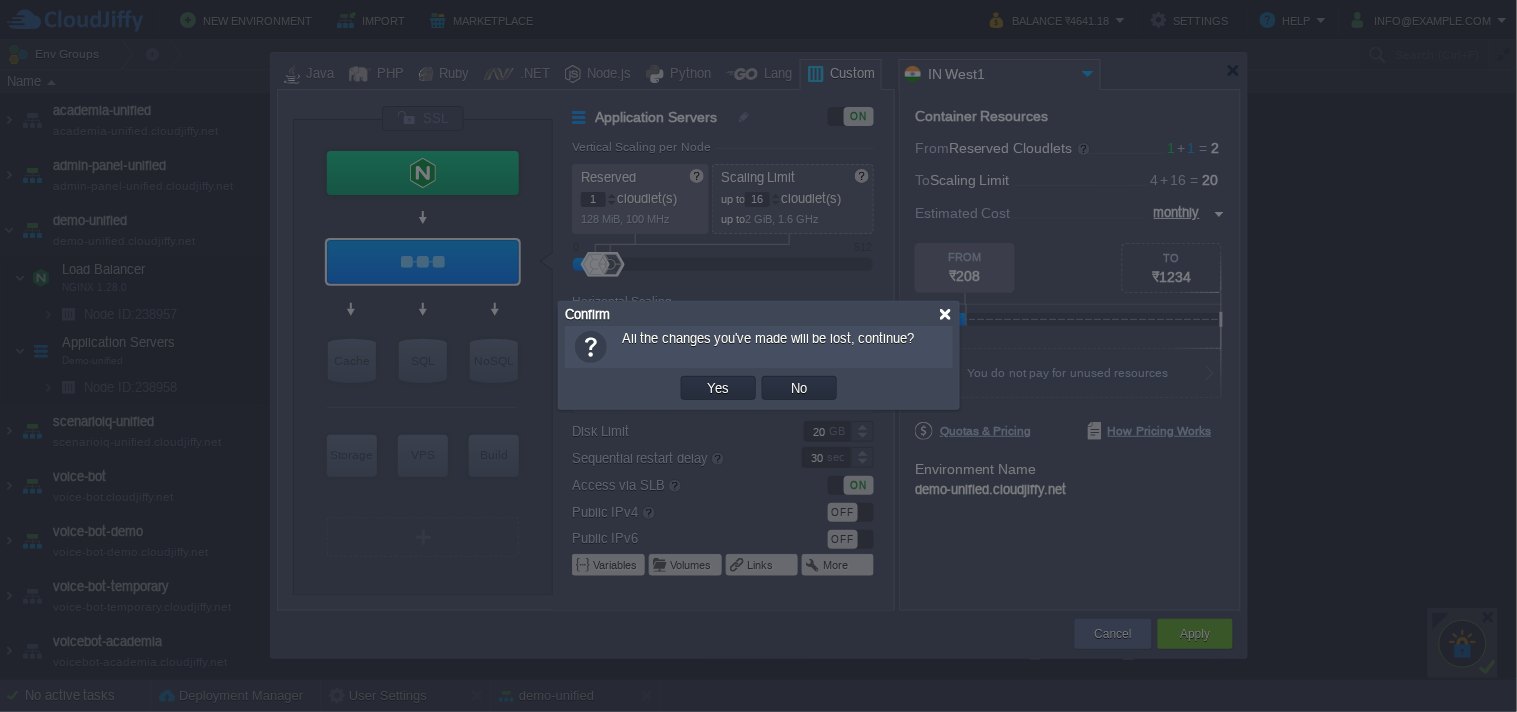 click at bounding box center (945, 314) 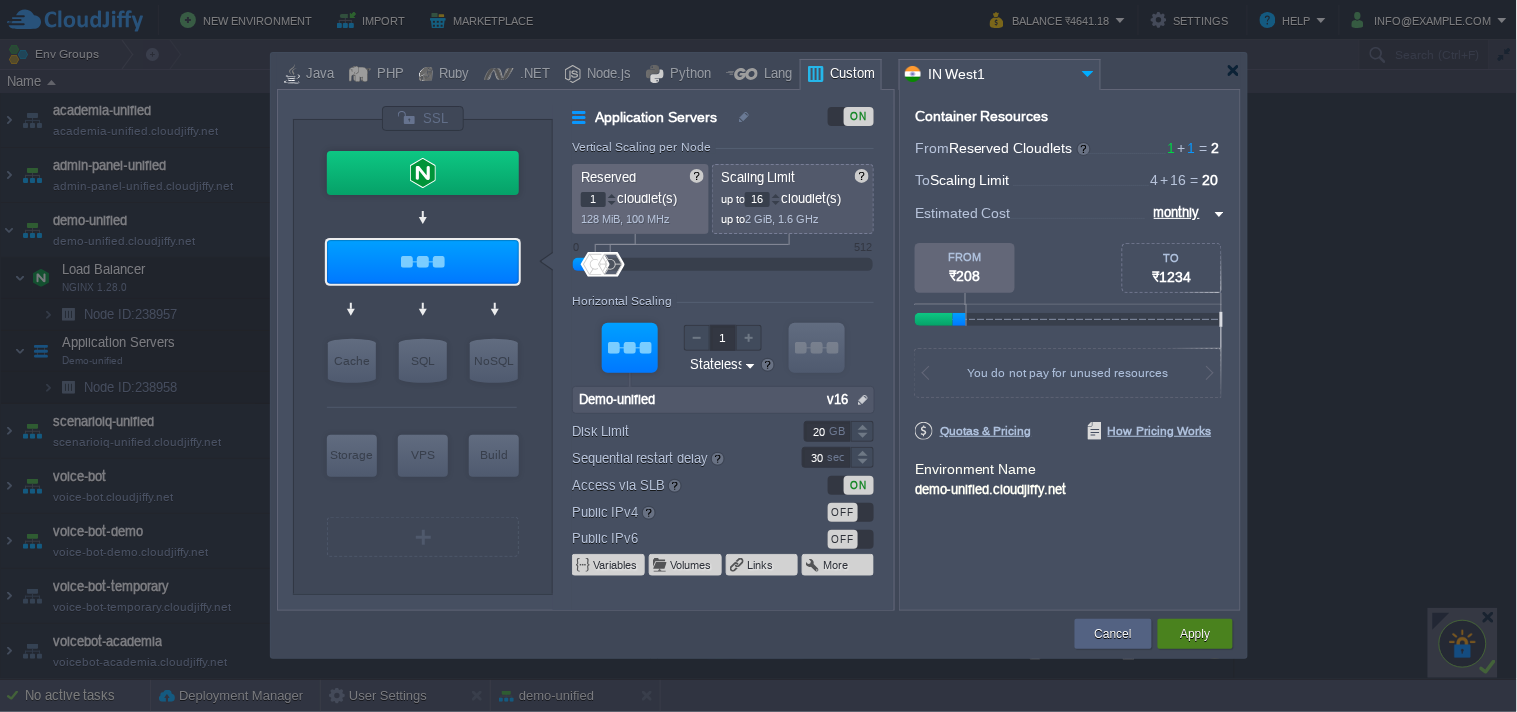 click on "Apply" at bounding box center [1195, 634] 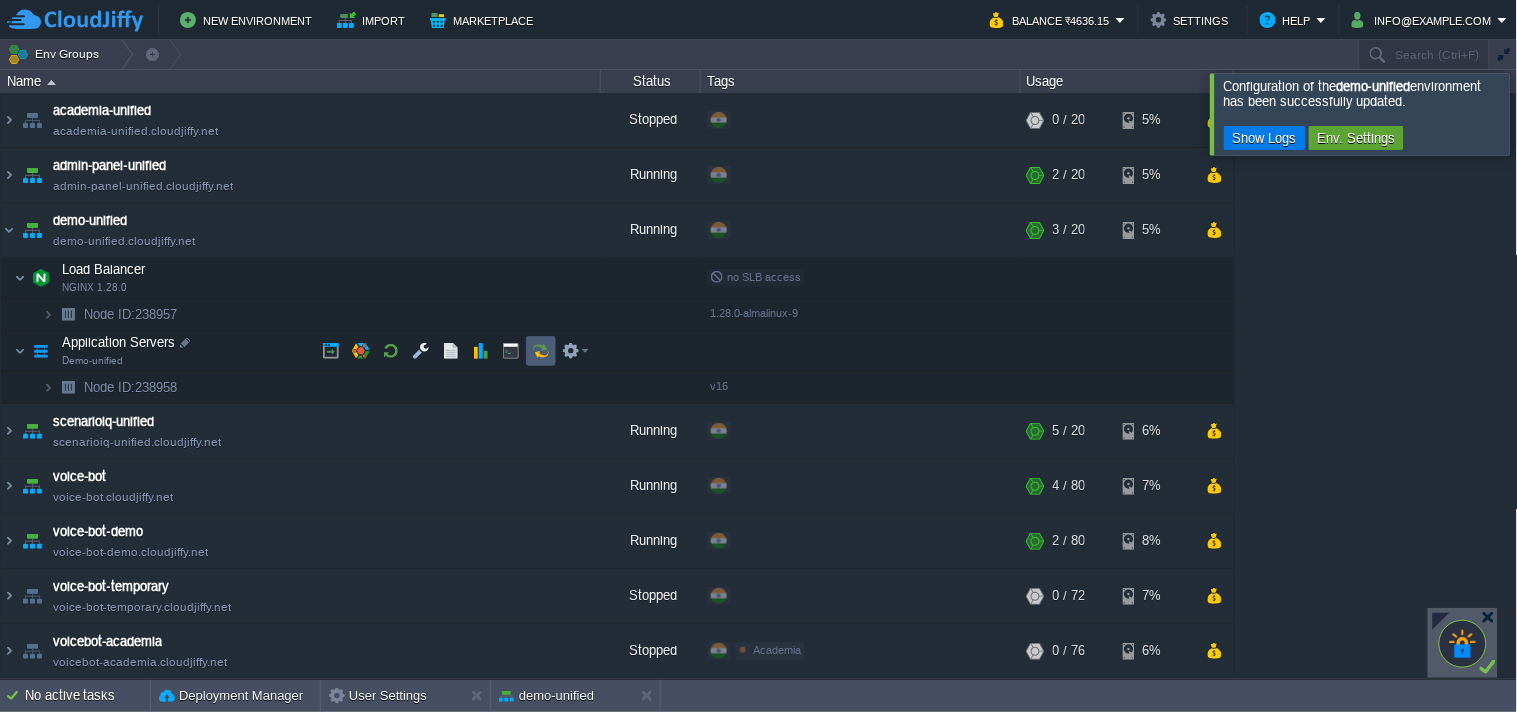 click at bounding box center (541, 351) 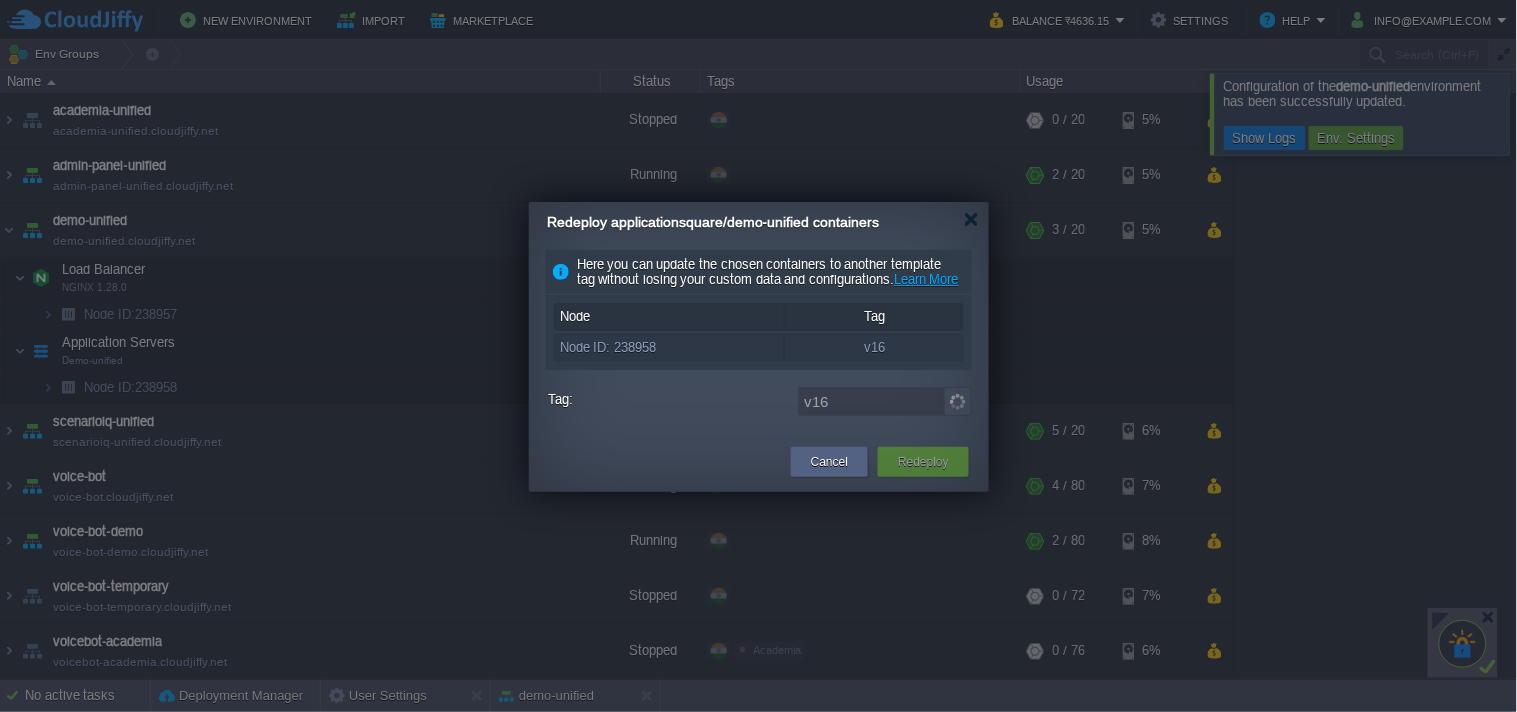 click at bounding box center [958, 401] 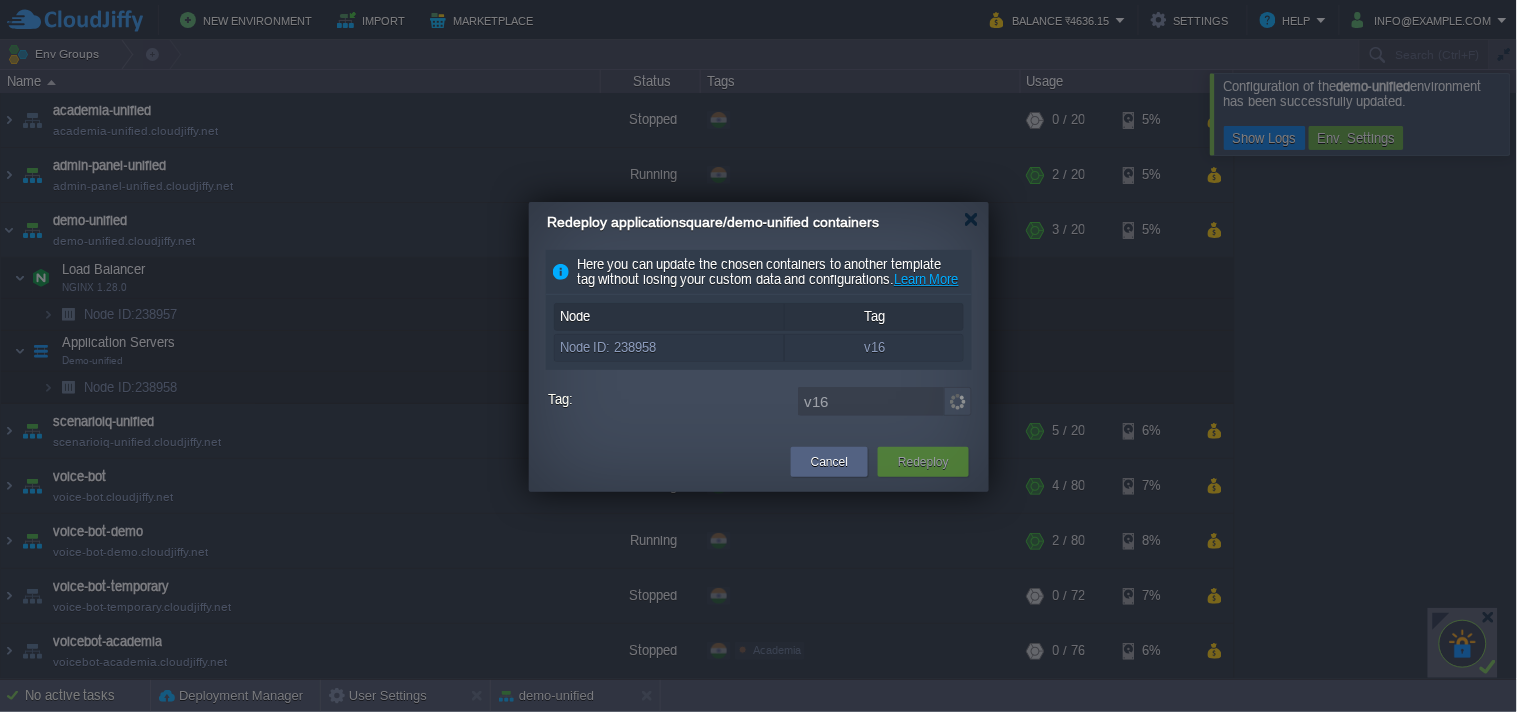 click at bounding box center (958, 401) 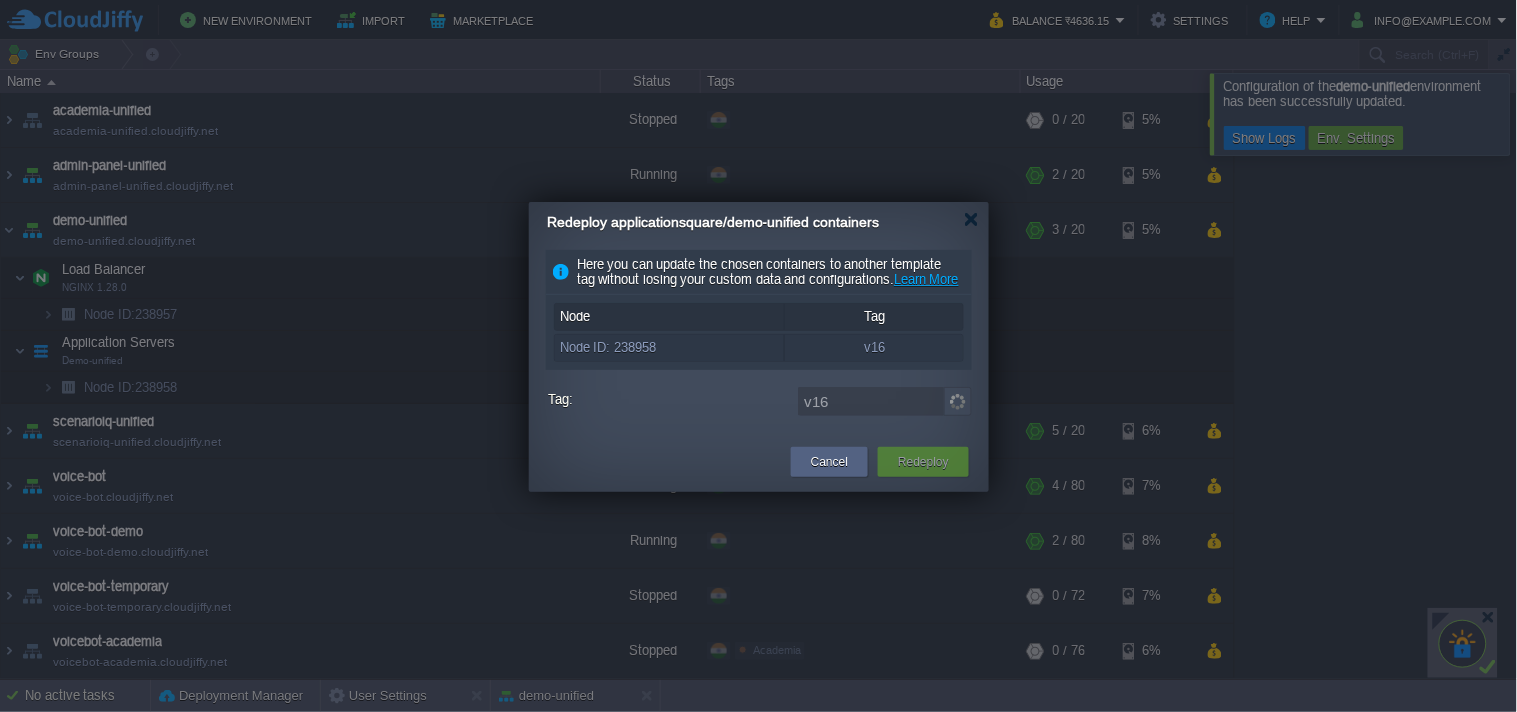 click at bounding box center (958, 401) 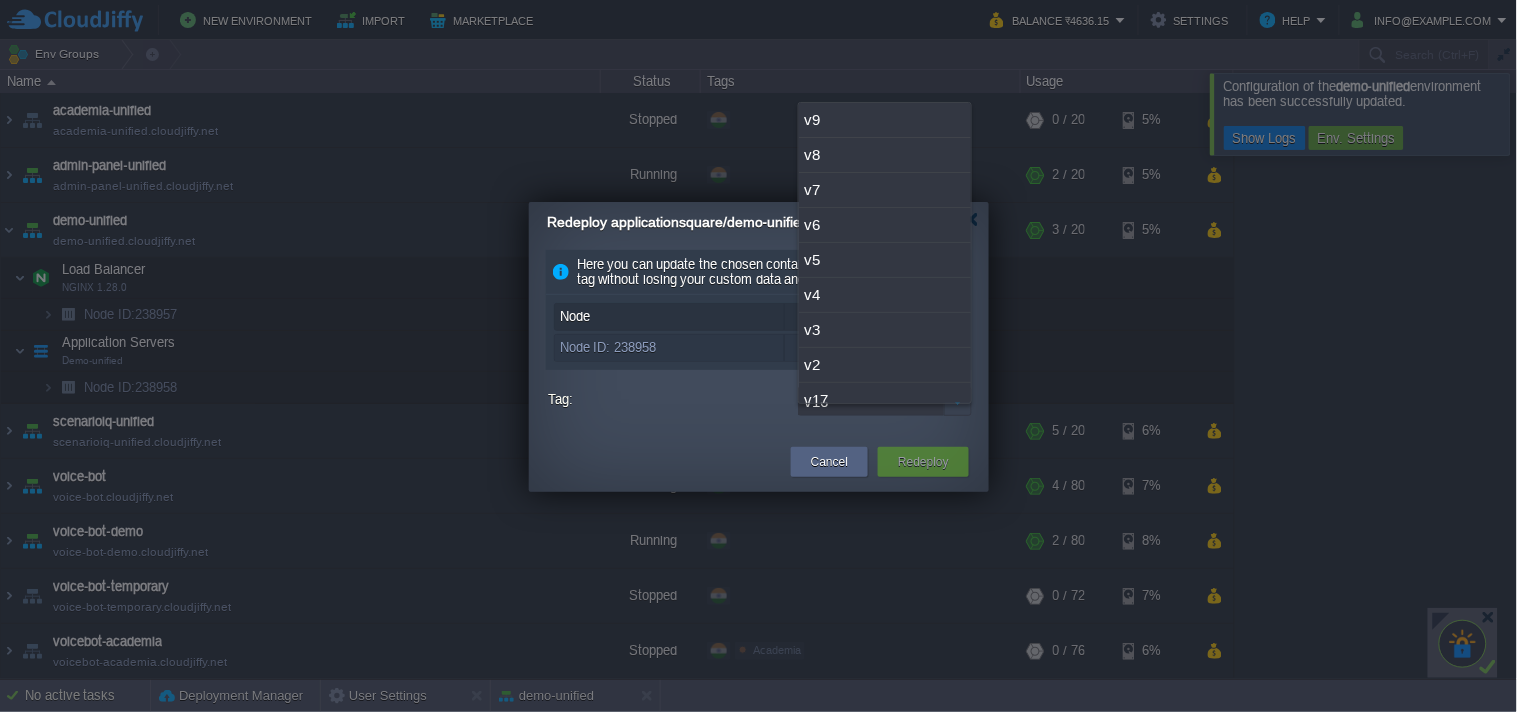 scroll, scrollTop: 51, scrollLeft: 0, axis: vertical 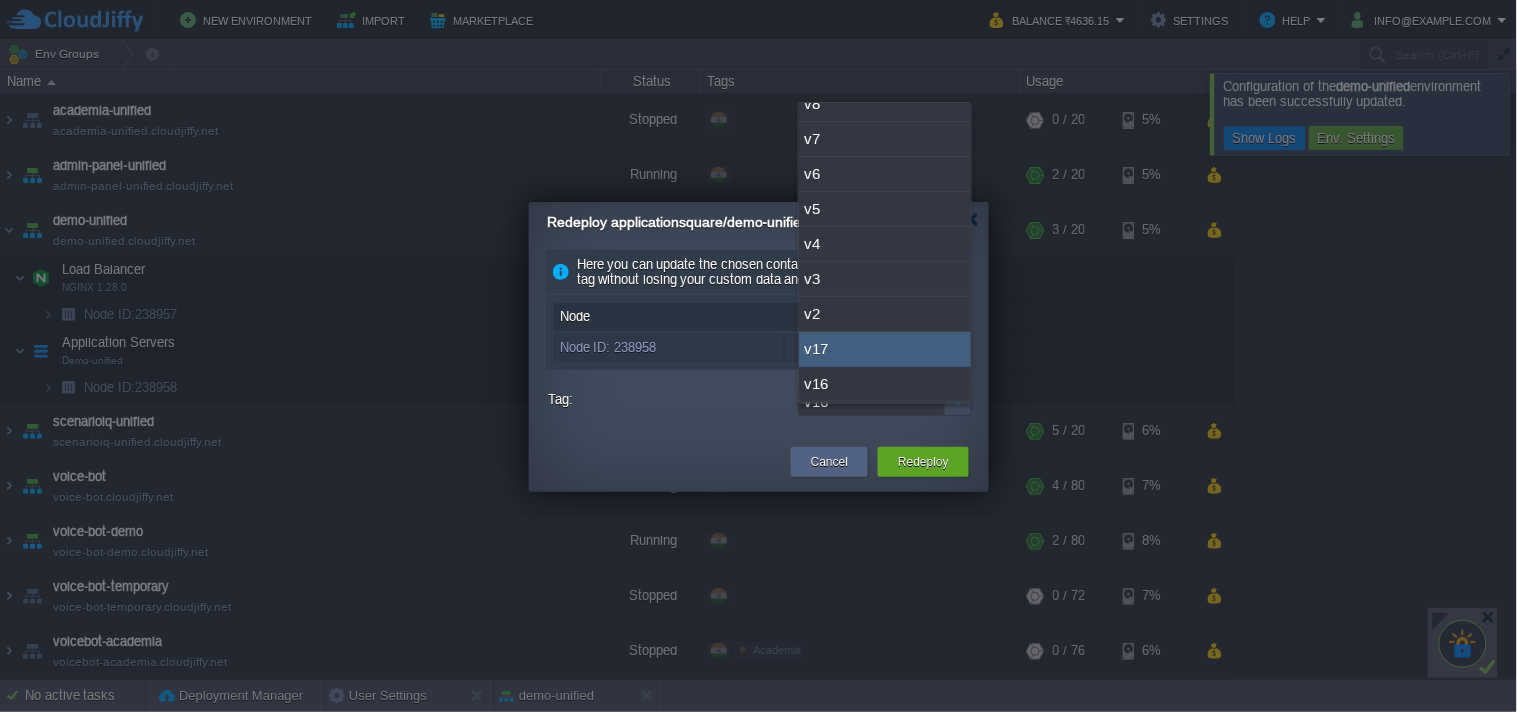 click on "v17" at bounding box center (885, 349) 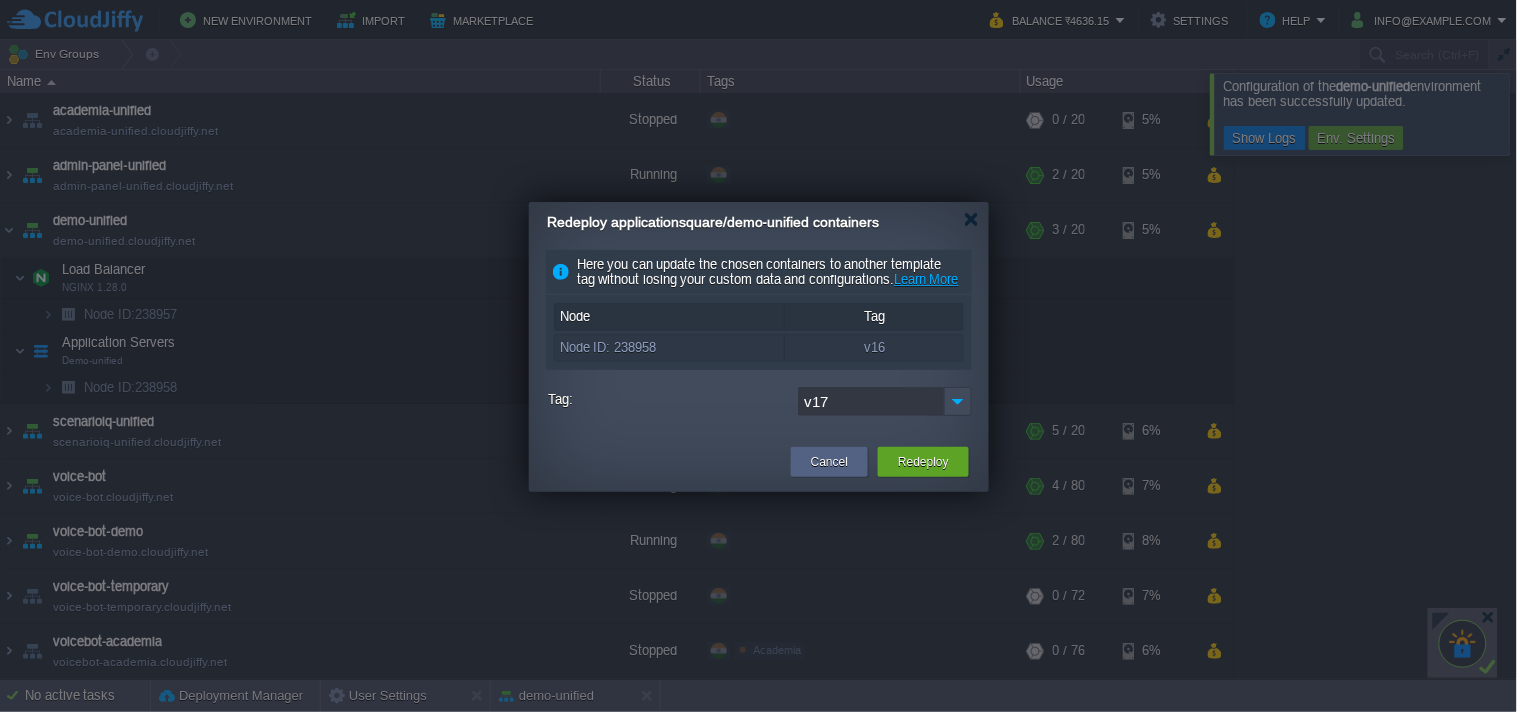 click on "Redeploy" at bounding box center (923, 462) 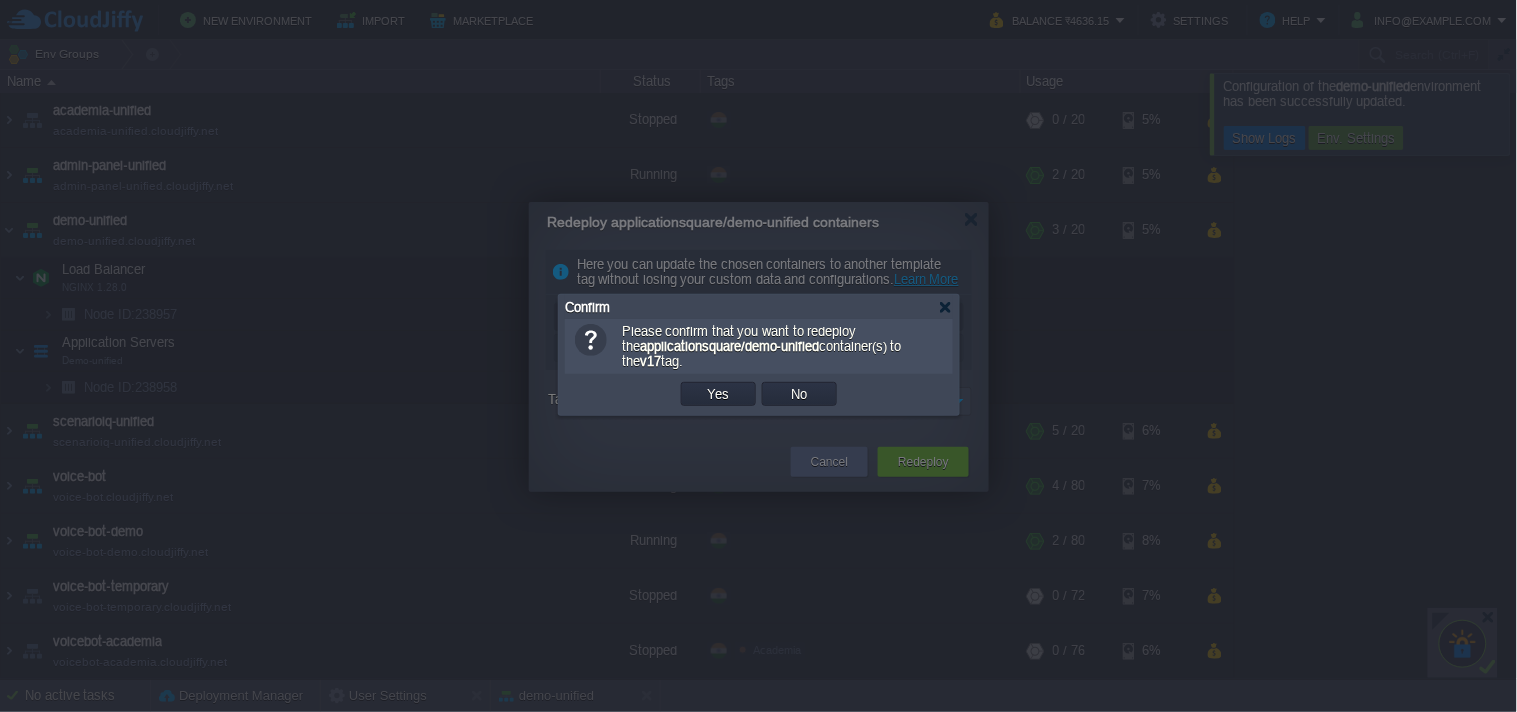 click on "No" at bounding box center [799, 394] 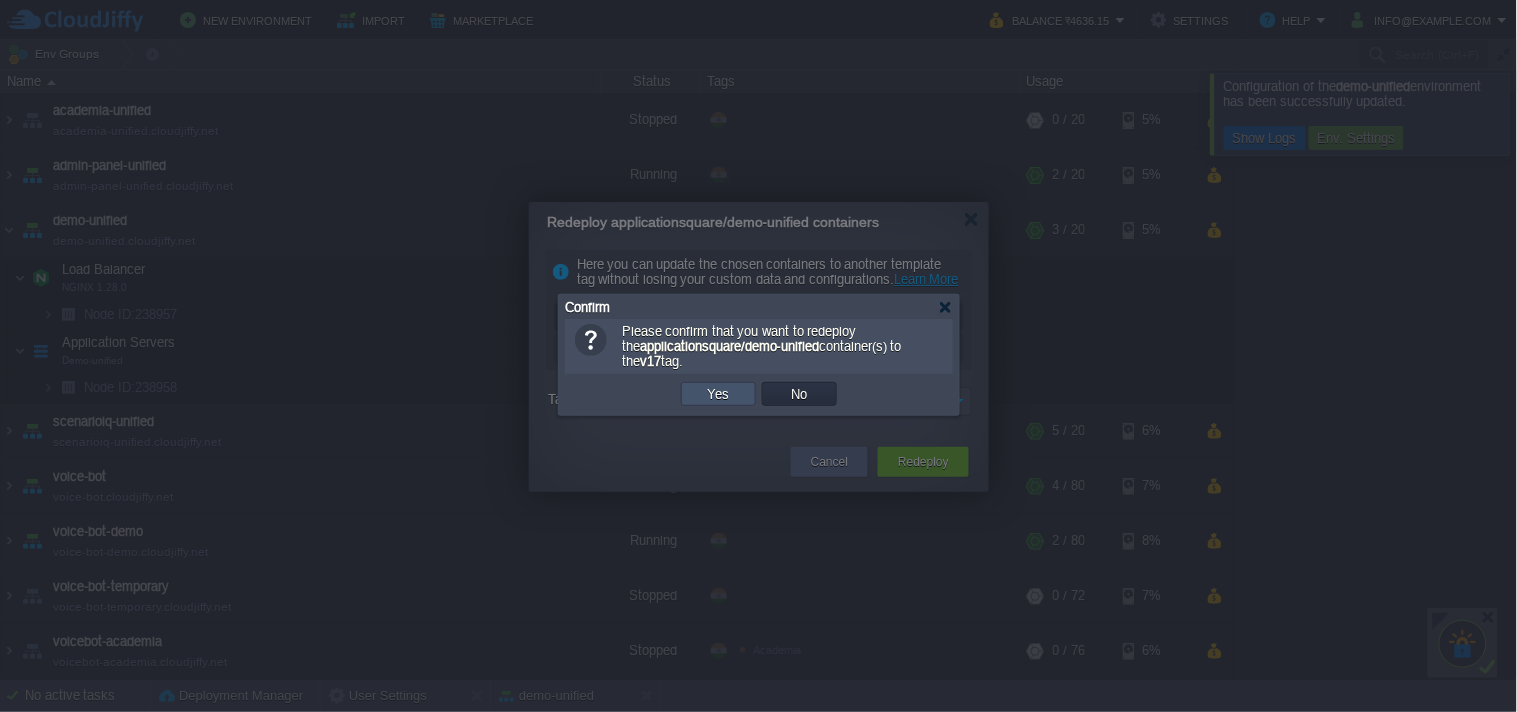 click on "Yes" at bounding box center [719, 394] 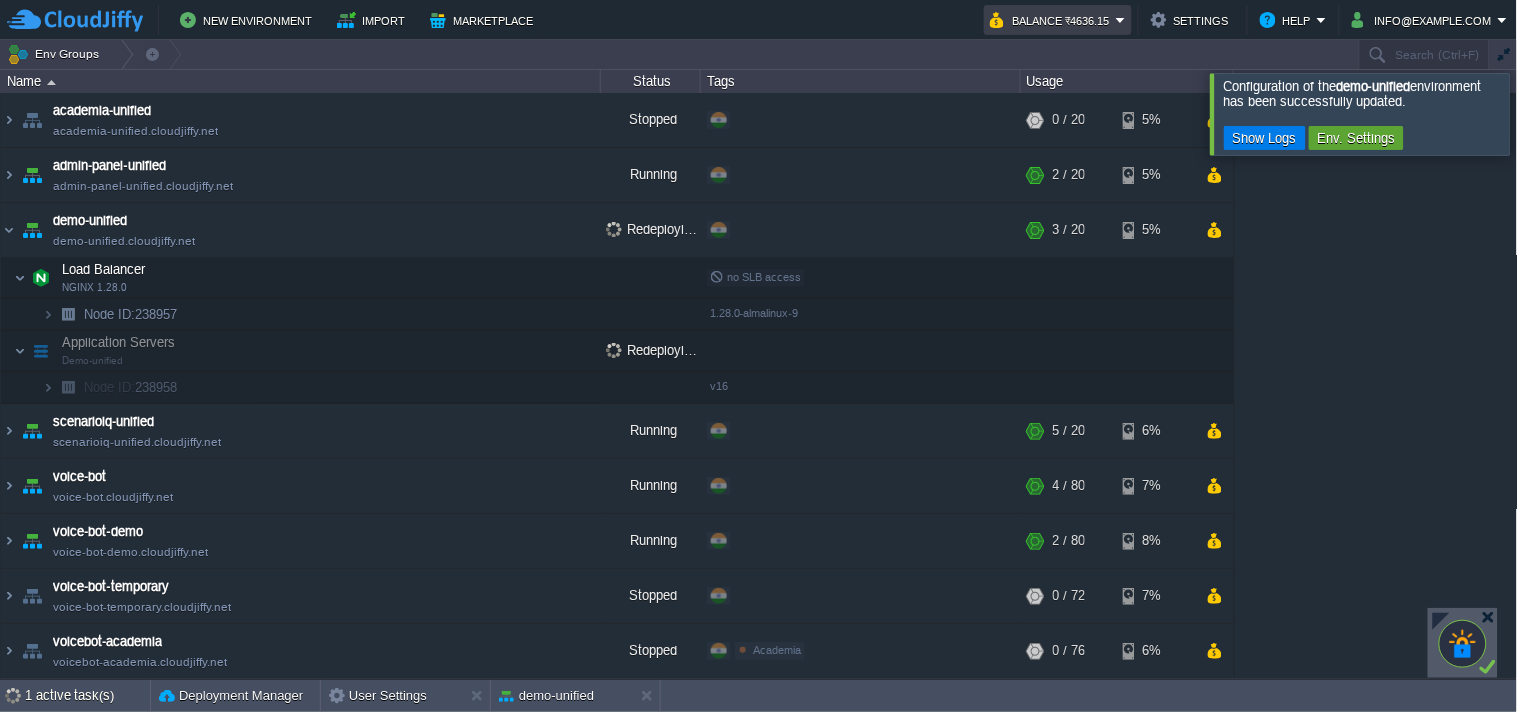 click on "Balance ₹4636.15" at bounding box center (1053, 20) 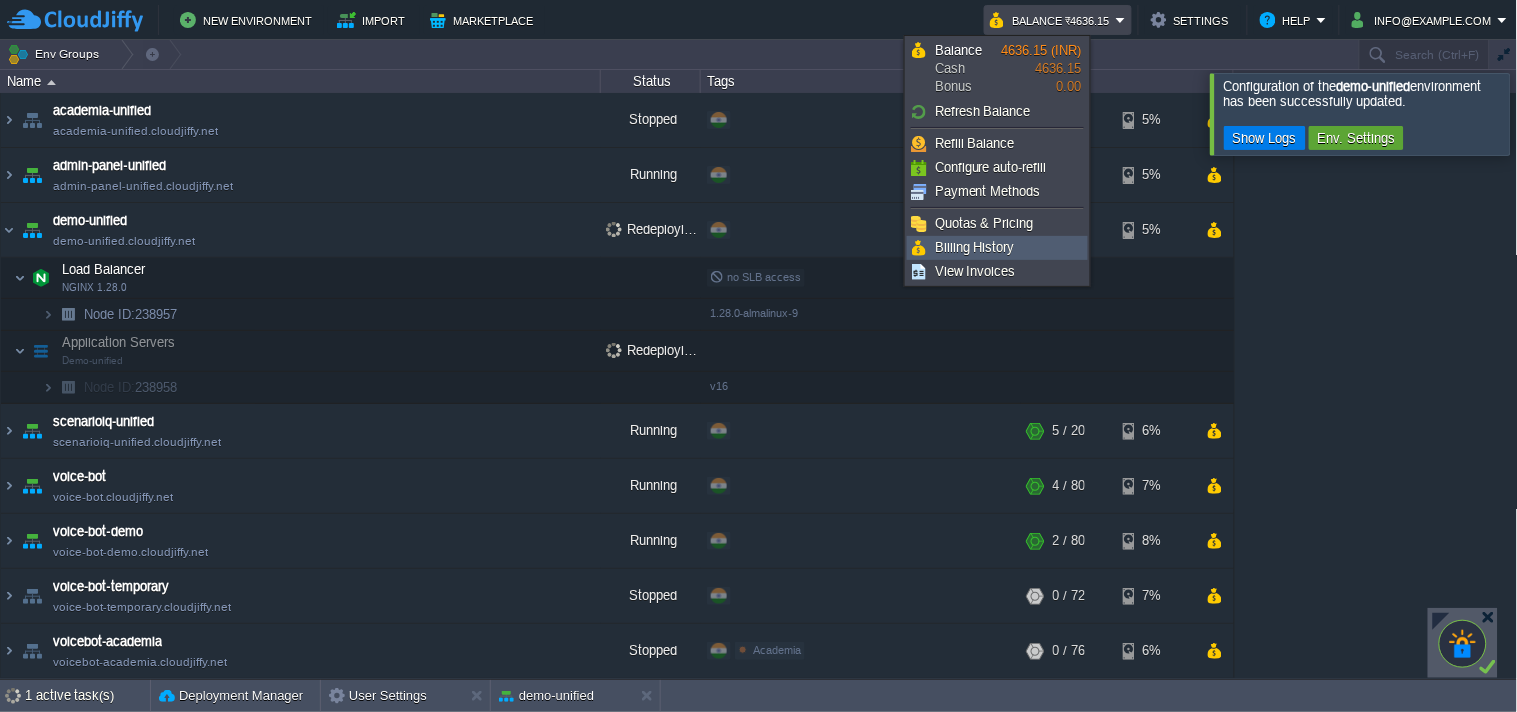 click on "Billing History" at bounding box center (997, 248) 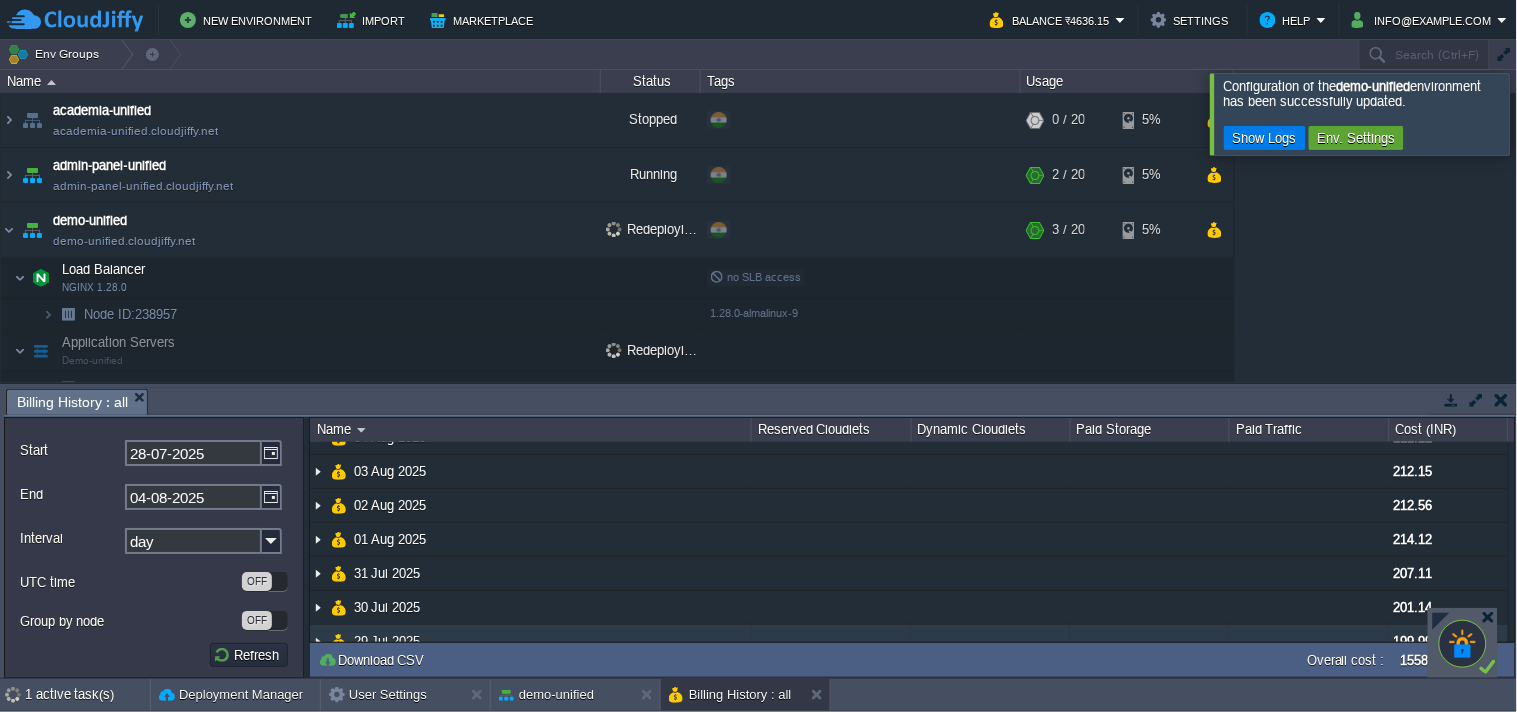 scroll, scrollTop: 0, scrollLeft: 0, axis: both 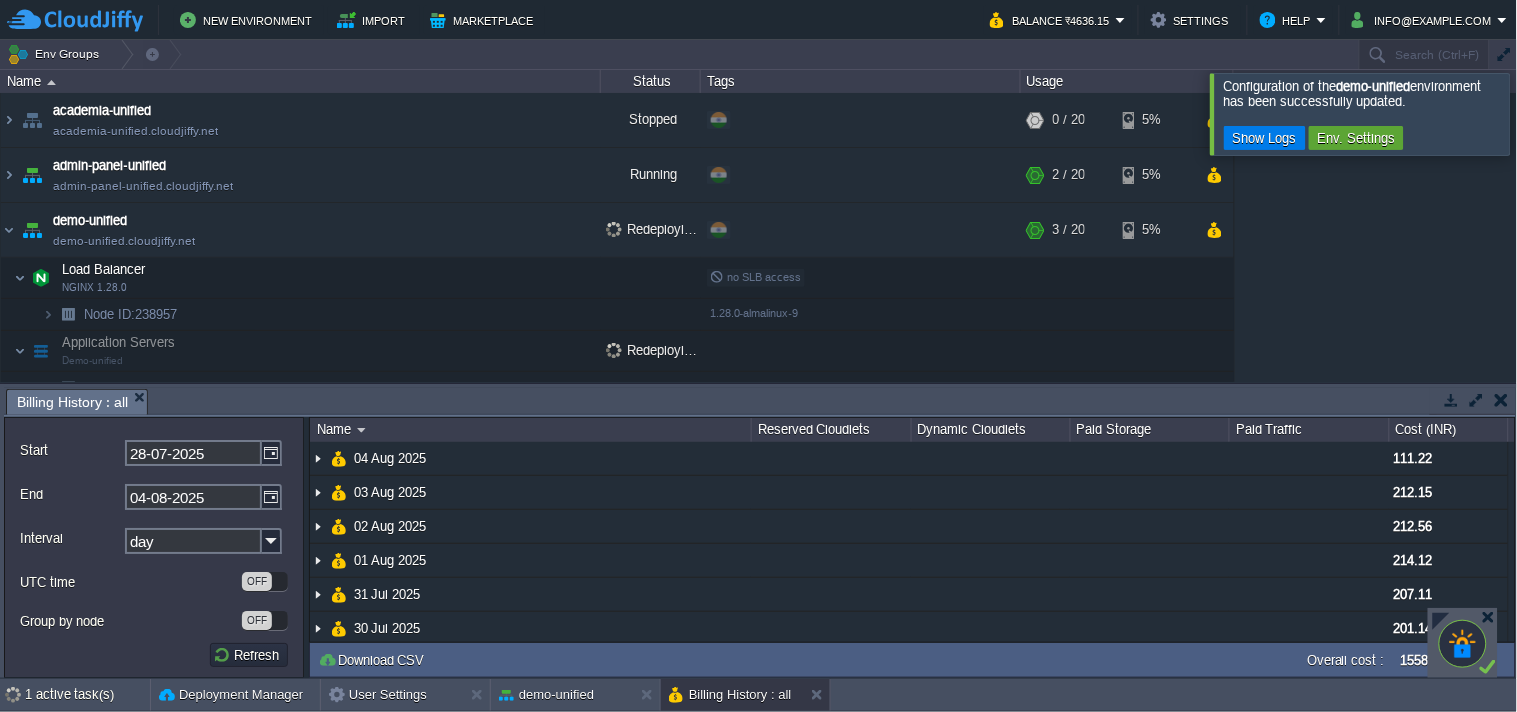 click at bounding box center (1452, 400) 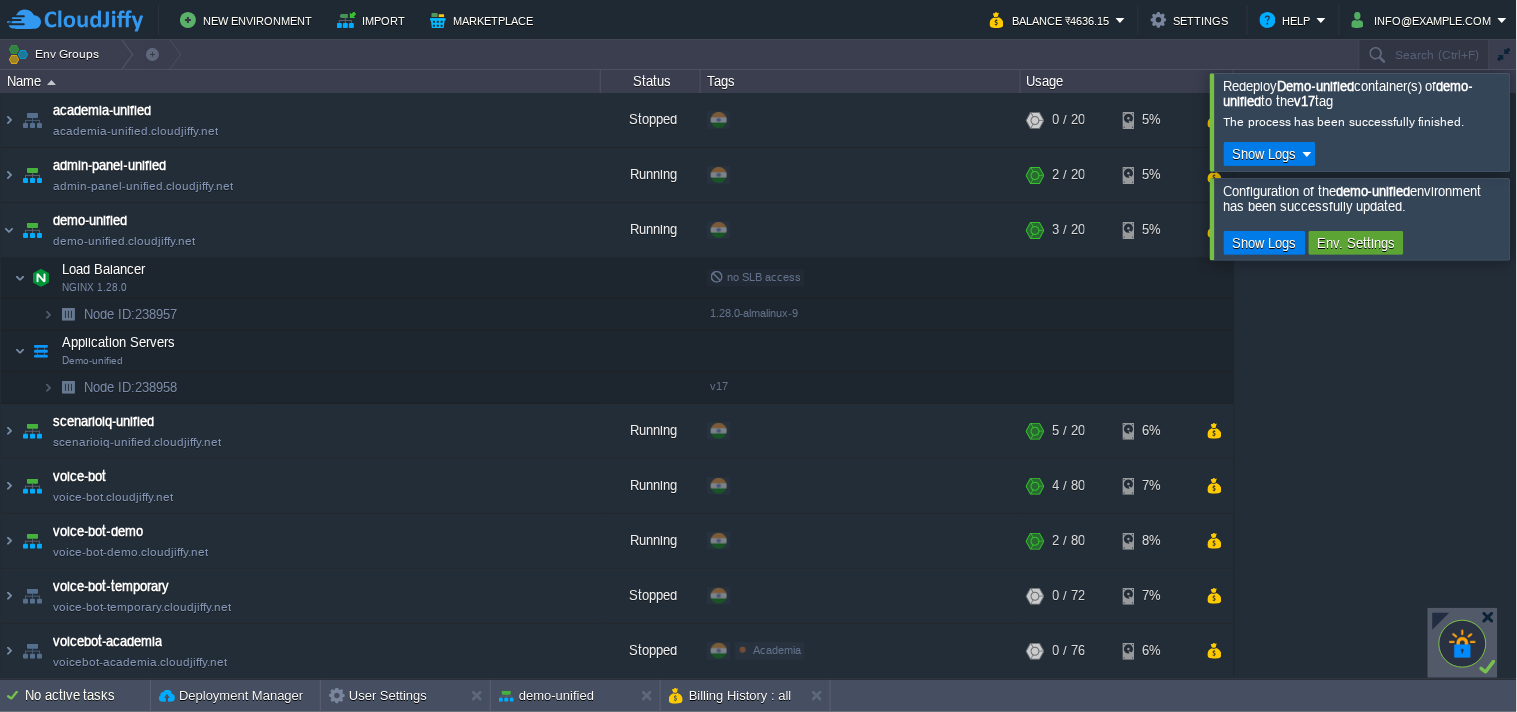 click at bounding box center [1542, 121] 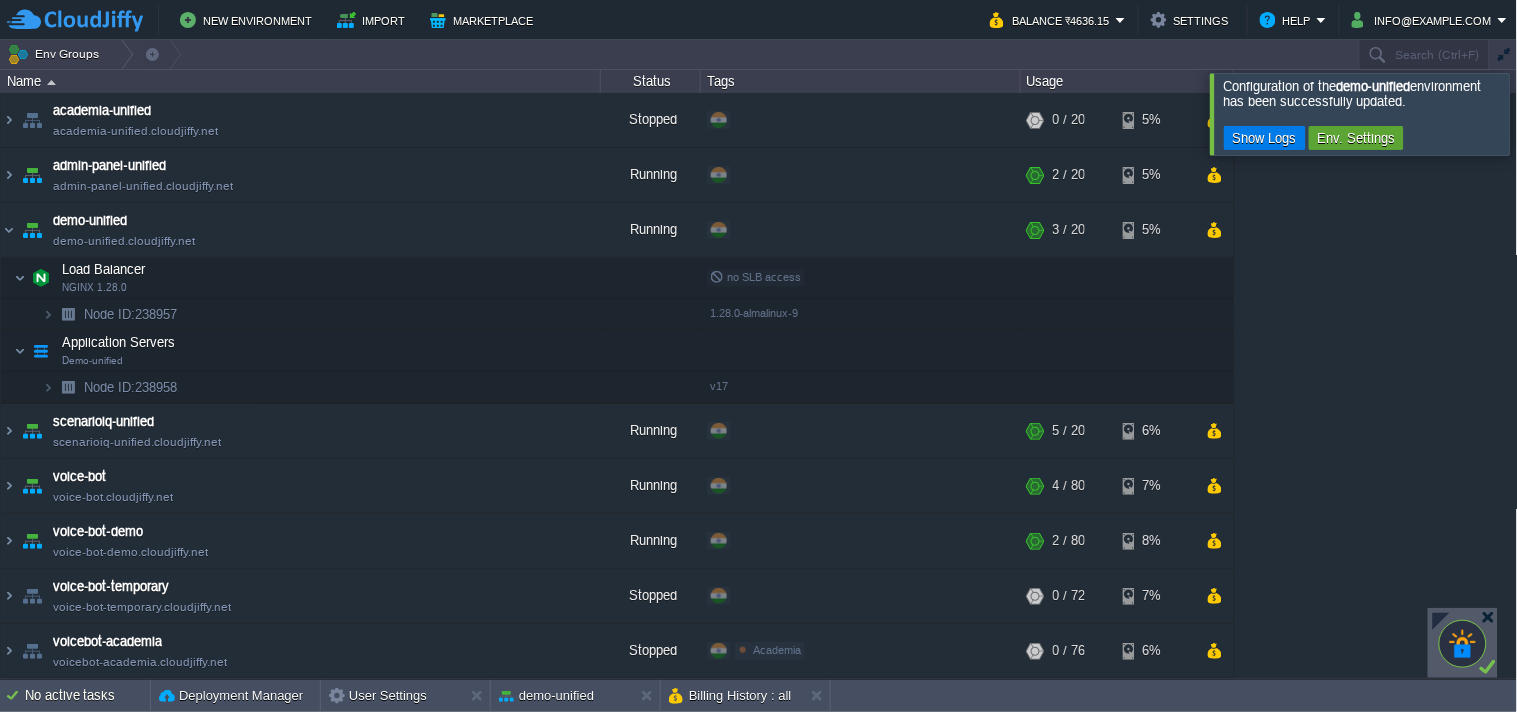 click at bounding box center [1542, 113] 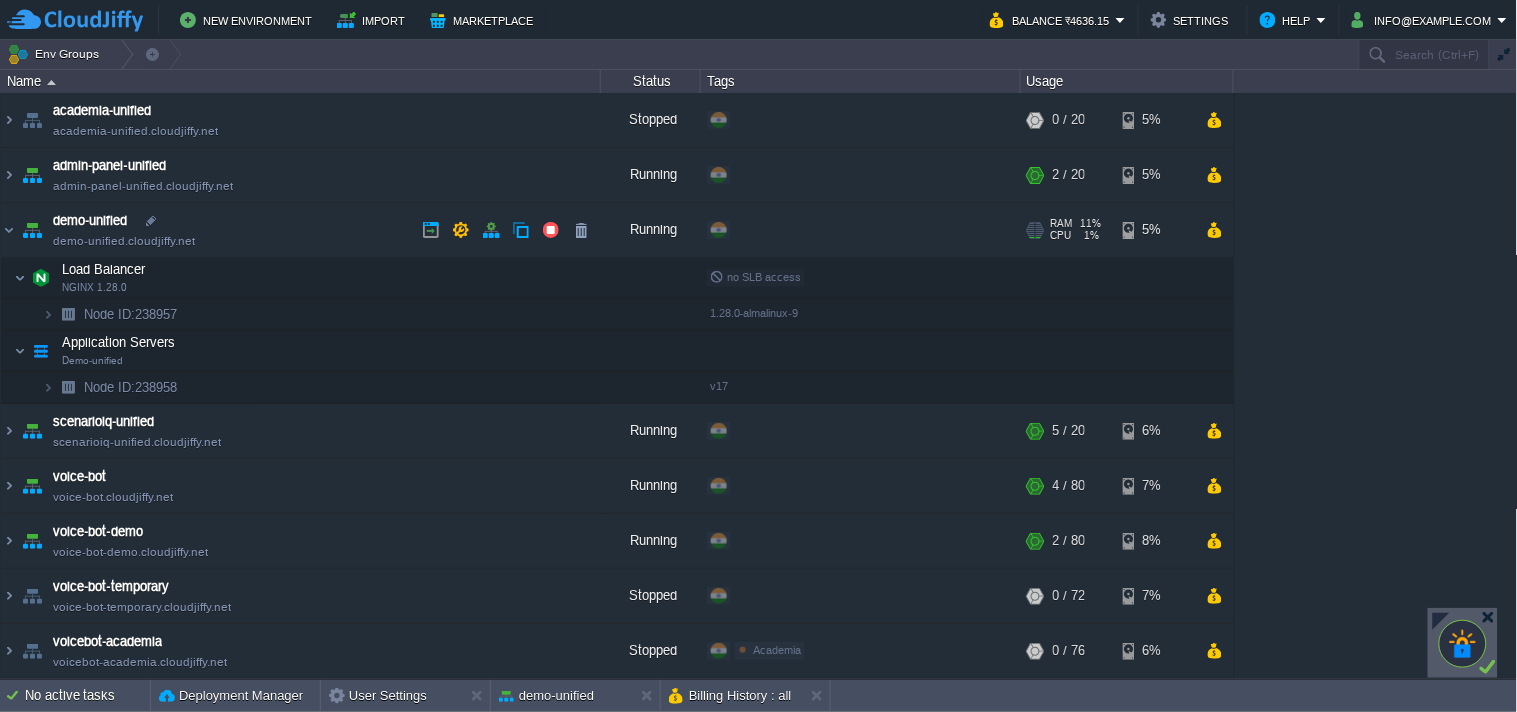 click on "demo-unified.cloudjiffy.net" at bounding box center (124, 241) 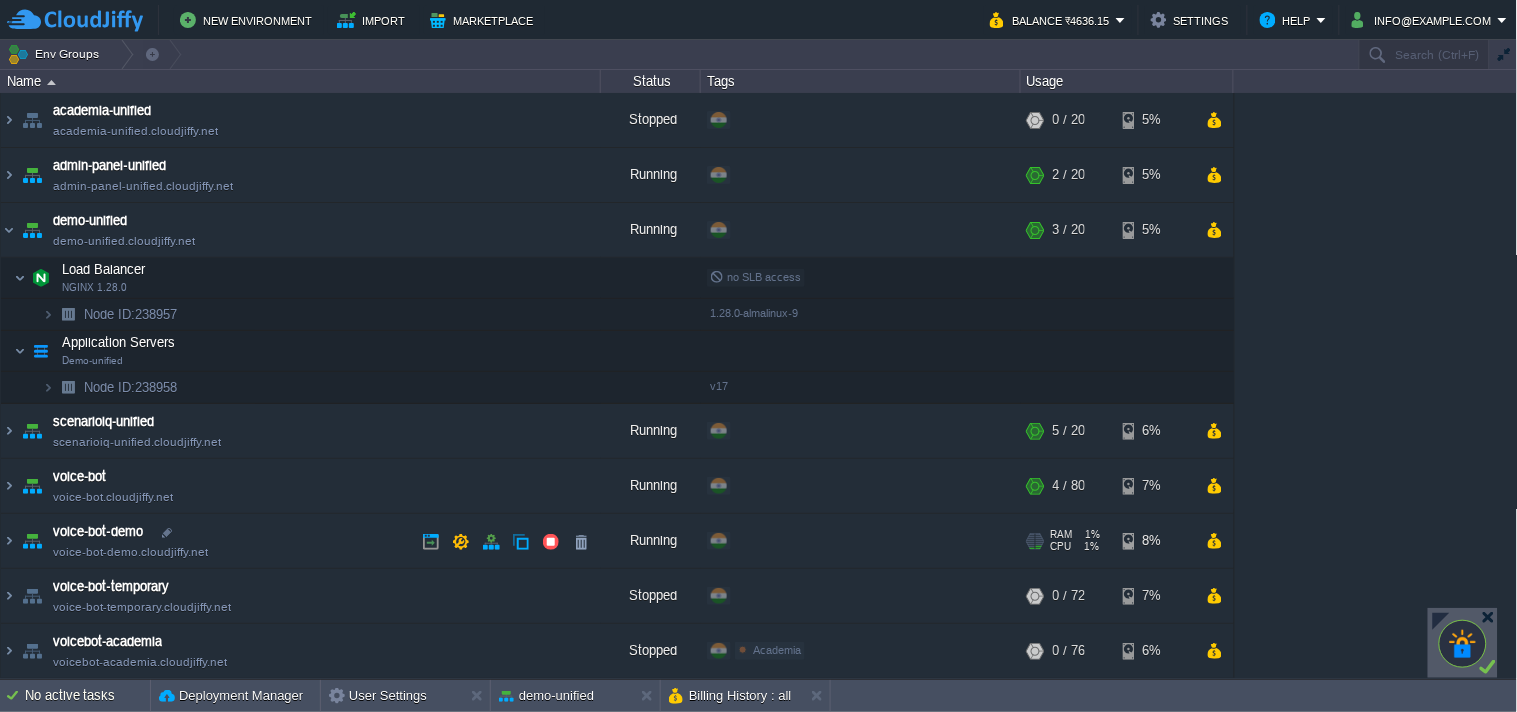 click on "voice-bot-demo.cloudjiffy.net" at bounding box center [130, 552] 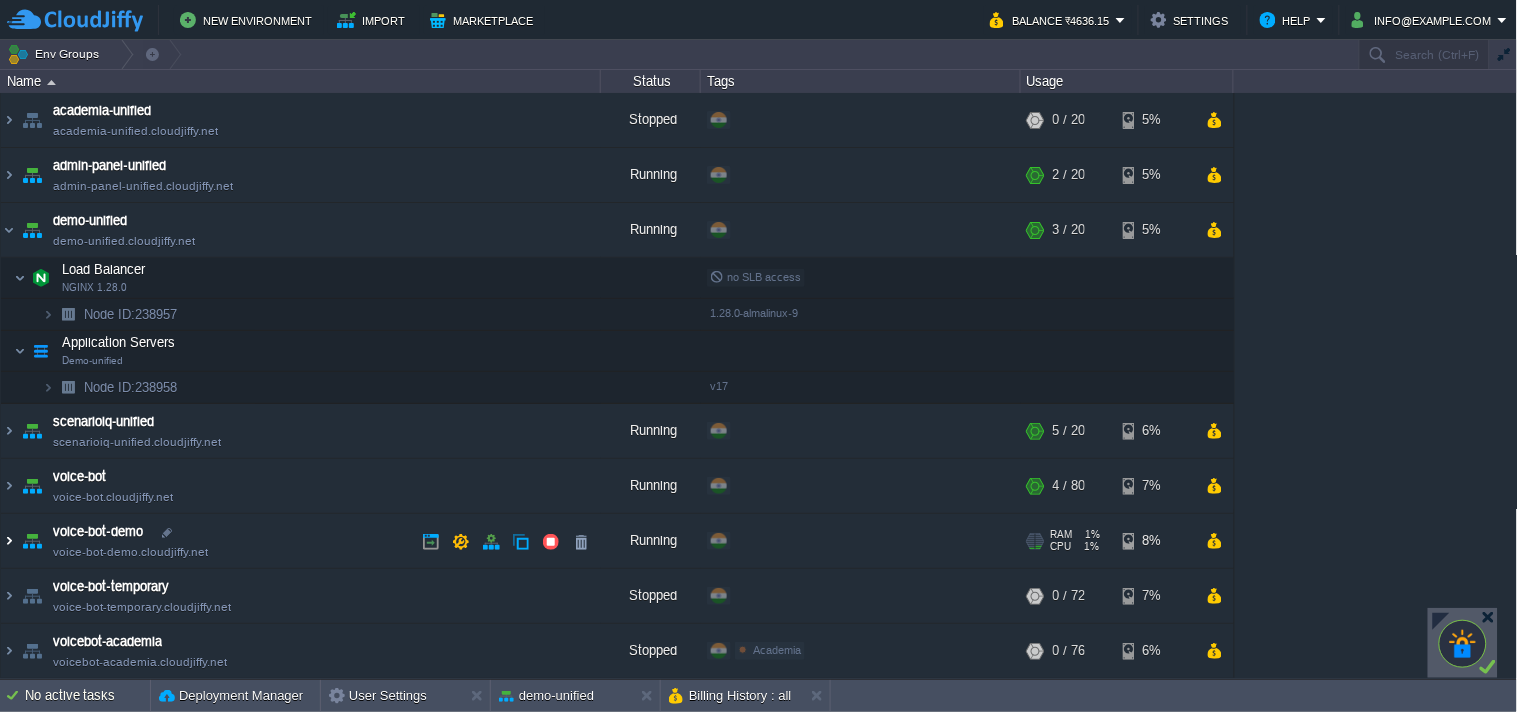 click at bounding box center (9, 541) 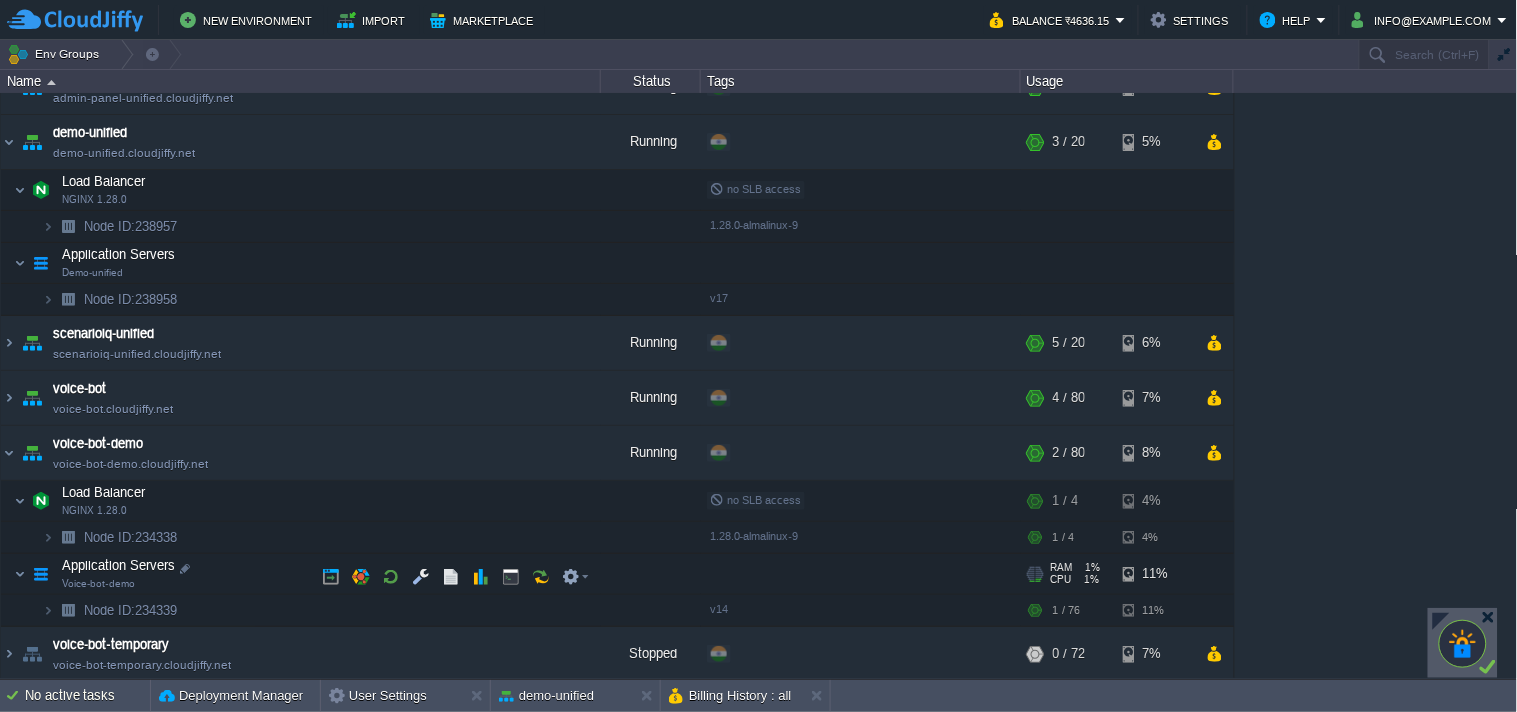 scroll, scrollTop: 147, scrollLeft: 0, axis: vertical 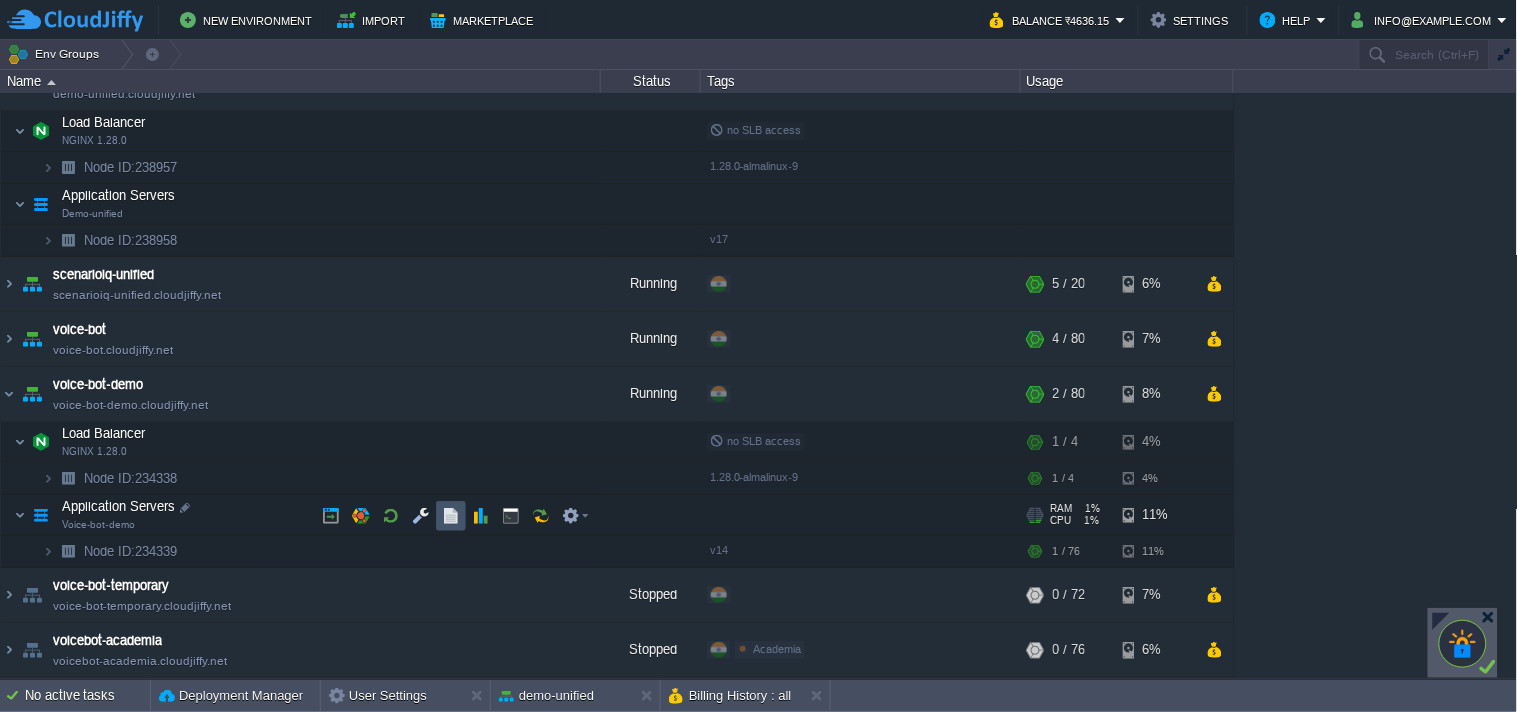click at bounding box center (451, 516) 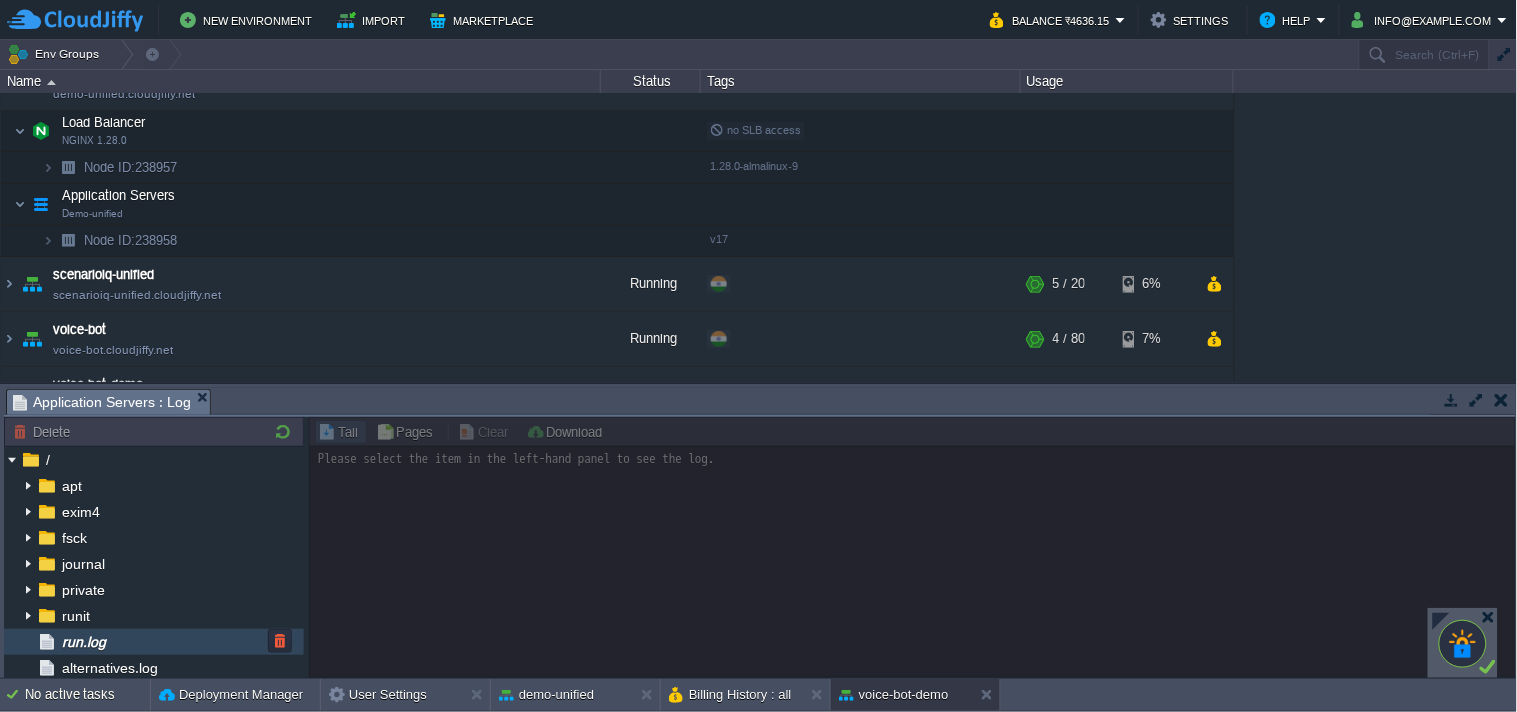 click on "run.log" at bounding box center [154, 642] 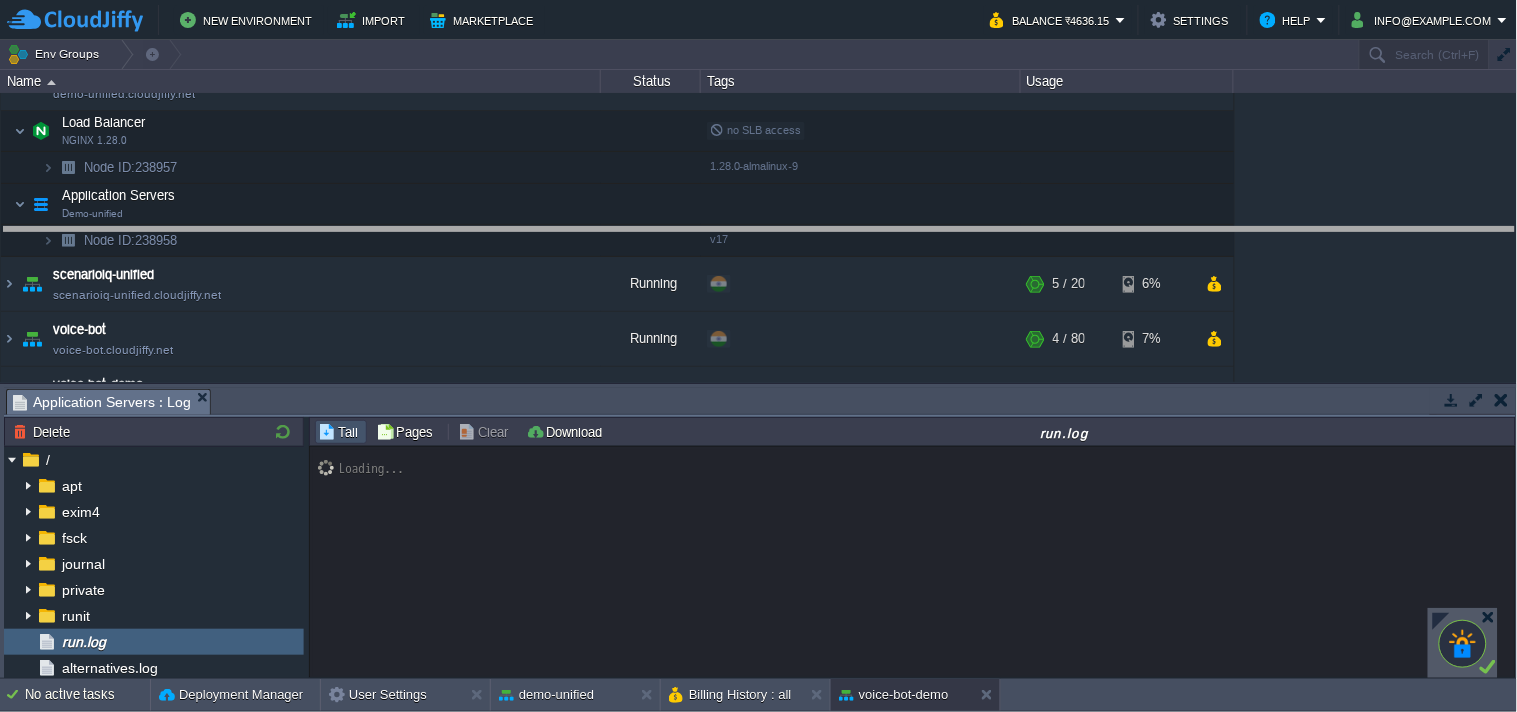 drag, startPoint x: 908, startPoint y: 403, endPoint x: 916, endPoint y: 227, distance: 176.18172 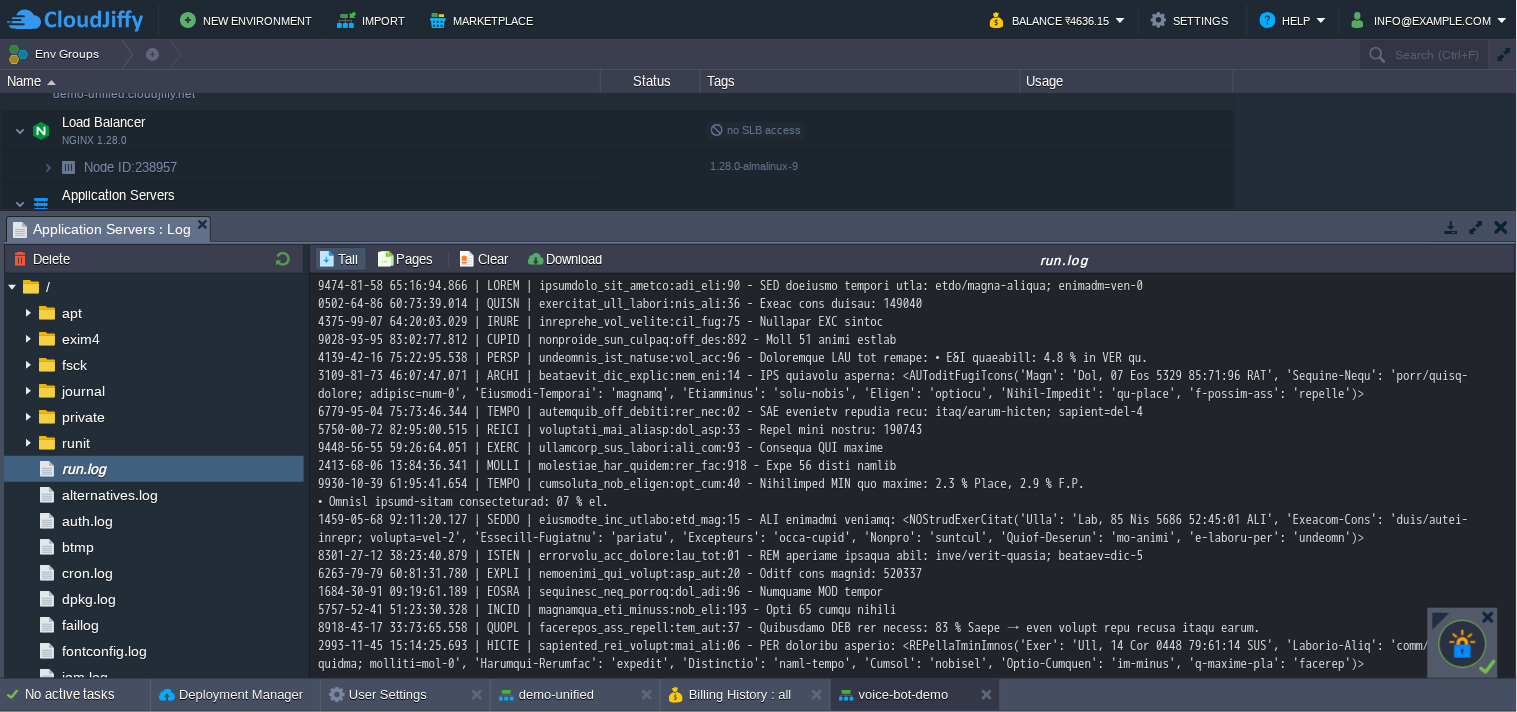 scroll, scrollTop: 23015, scrollLeft: 0, axis: vertical 